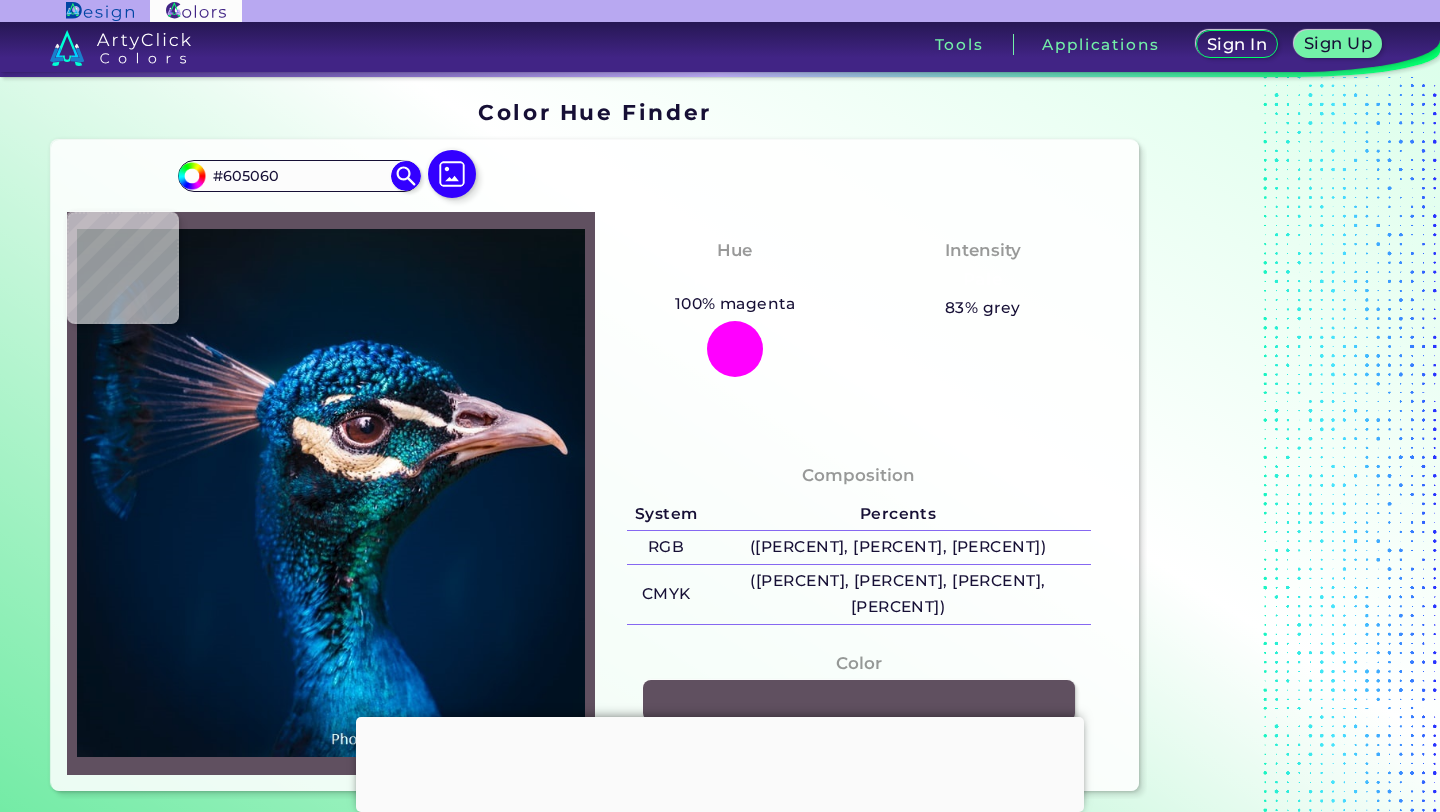 type on "#564a58" 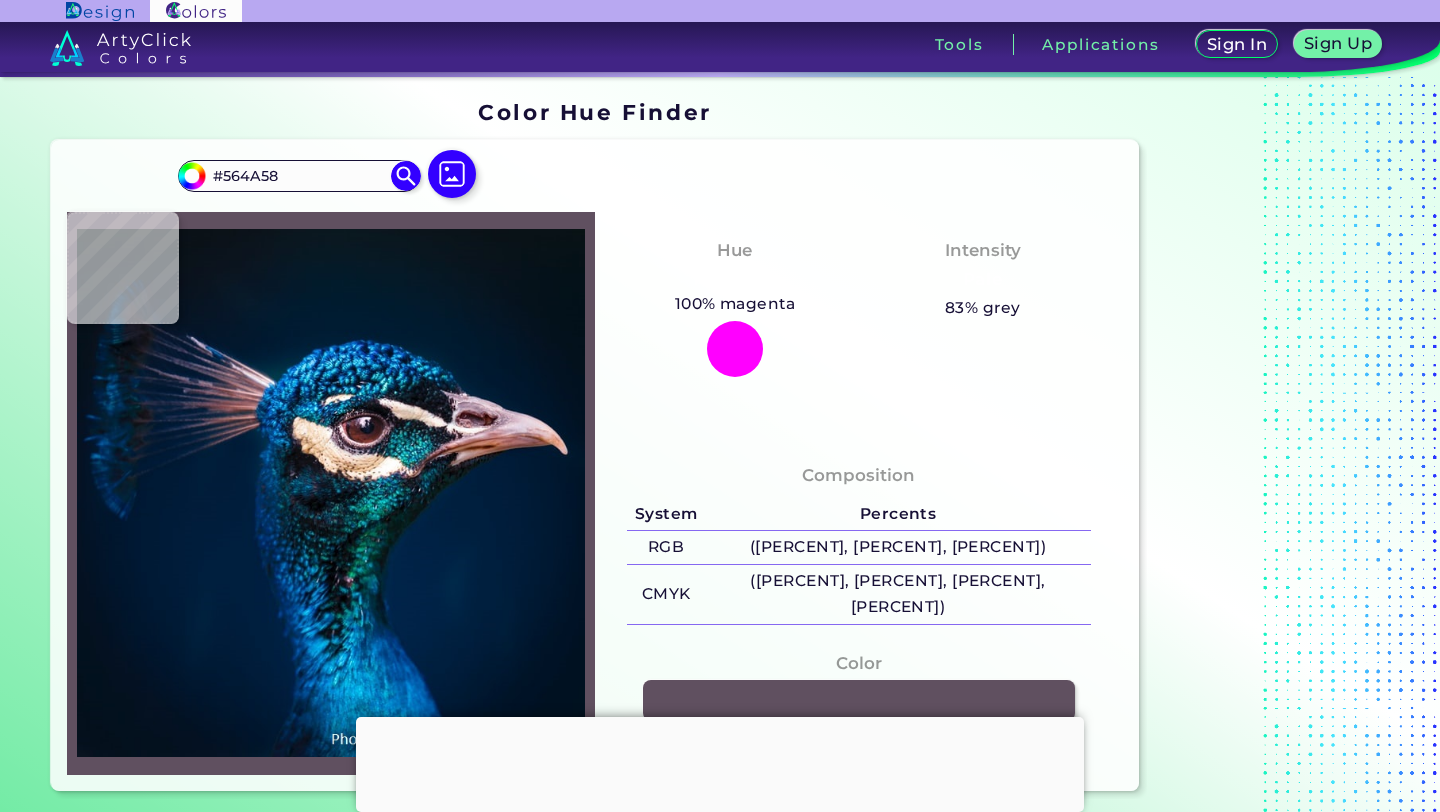scroll, scrollTop: 0, scrollLeft: 0, axis: both 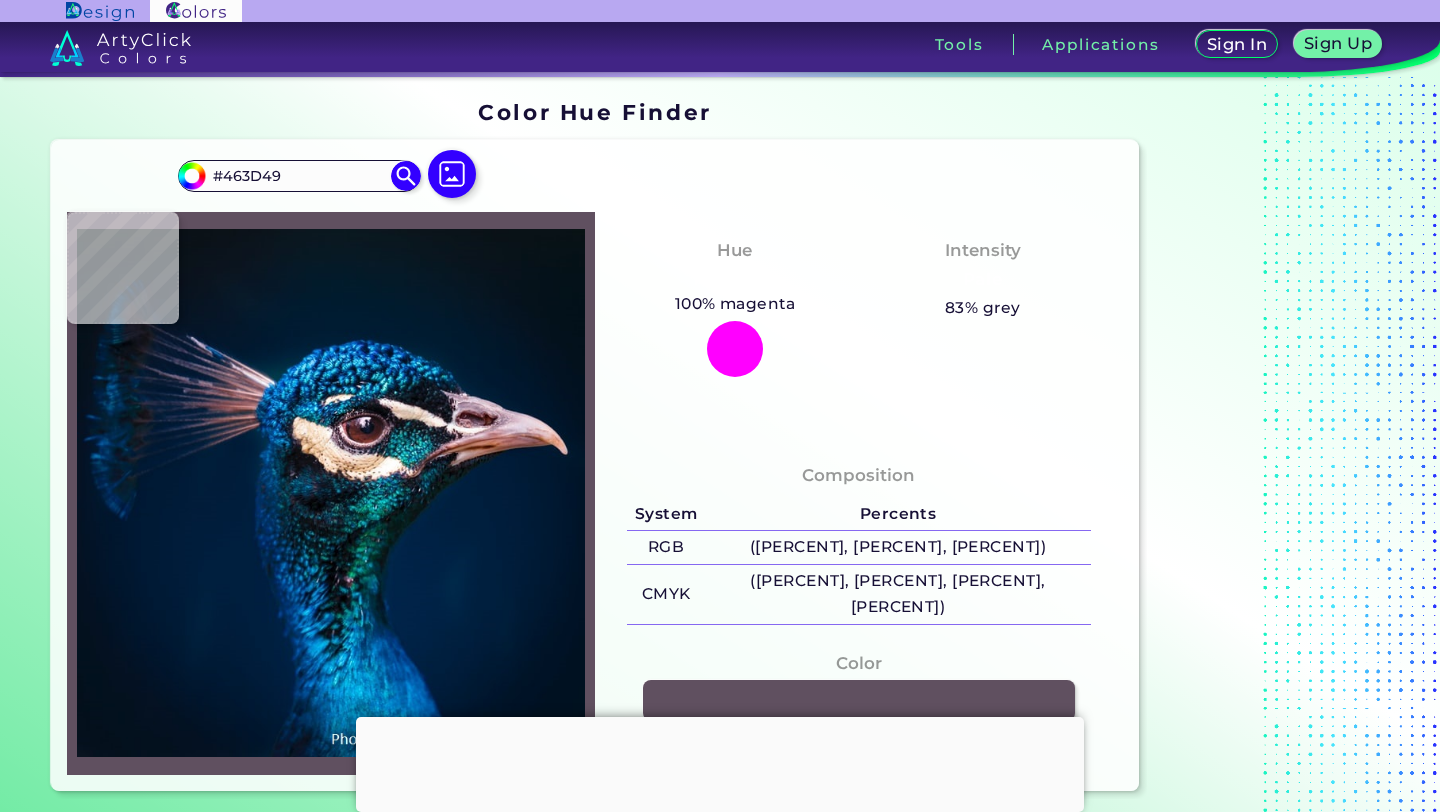 type on "#2a232d" 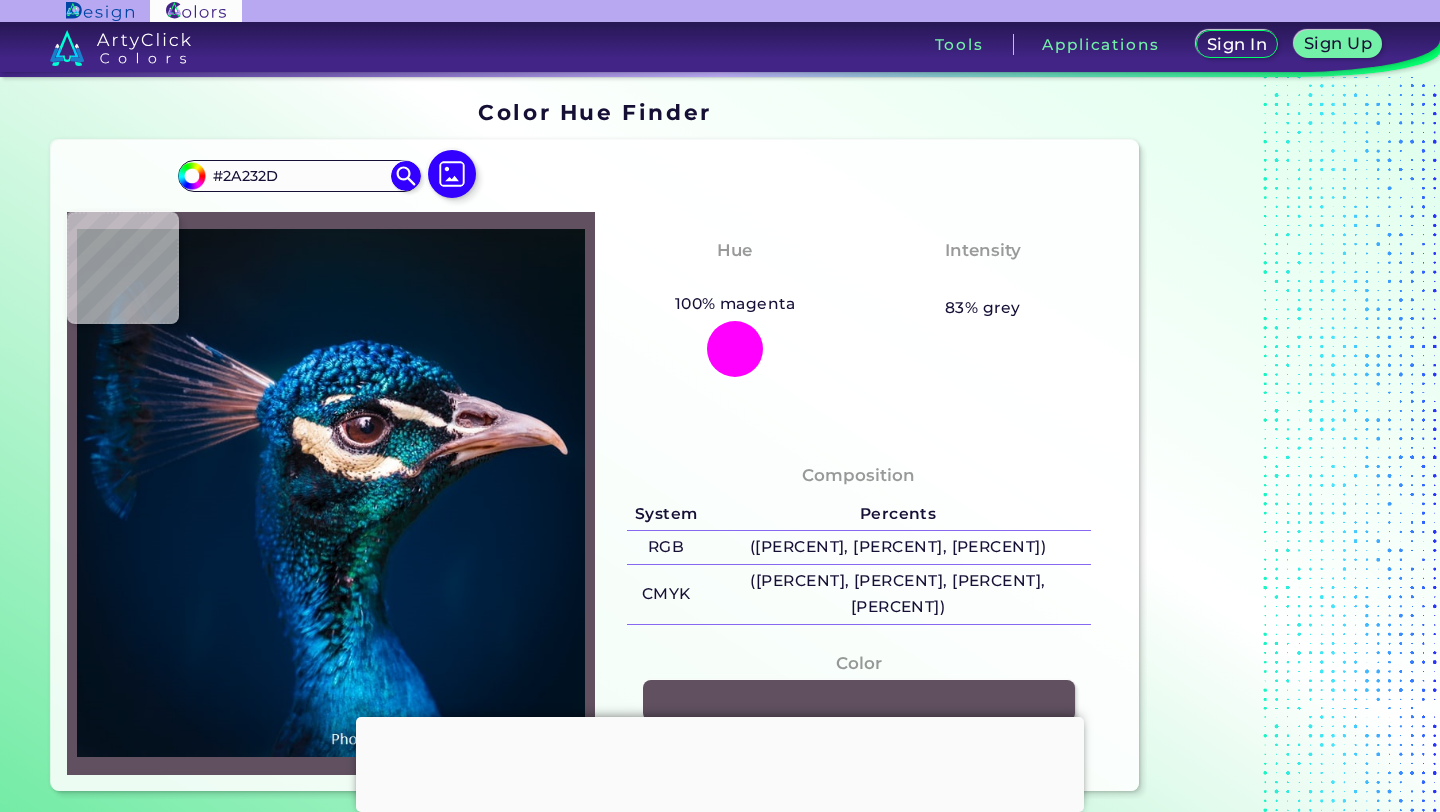 type on "#1e1721" 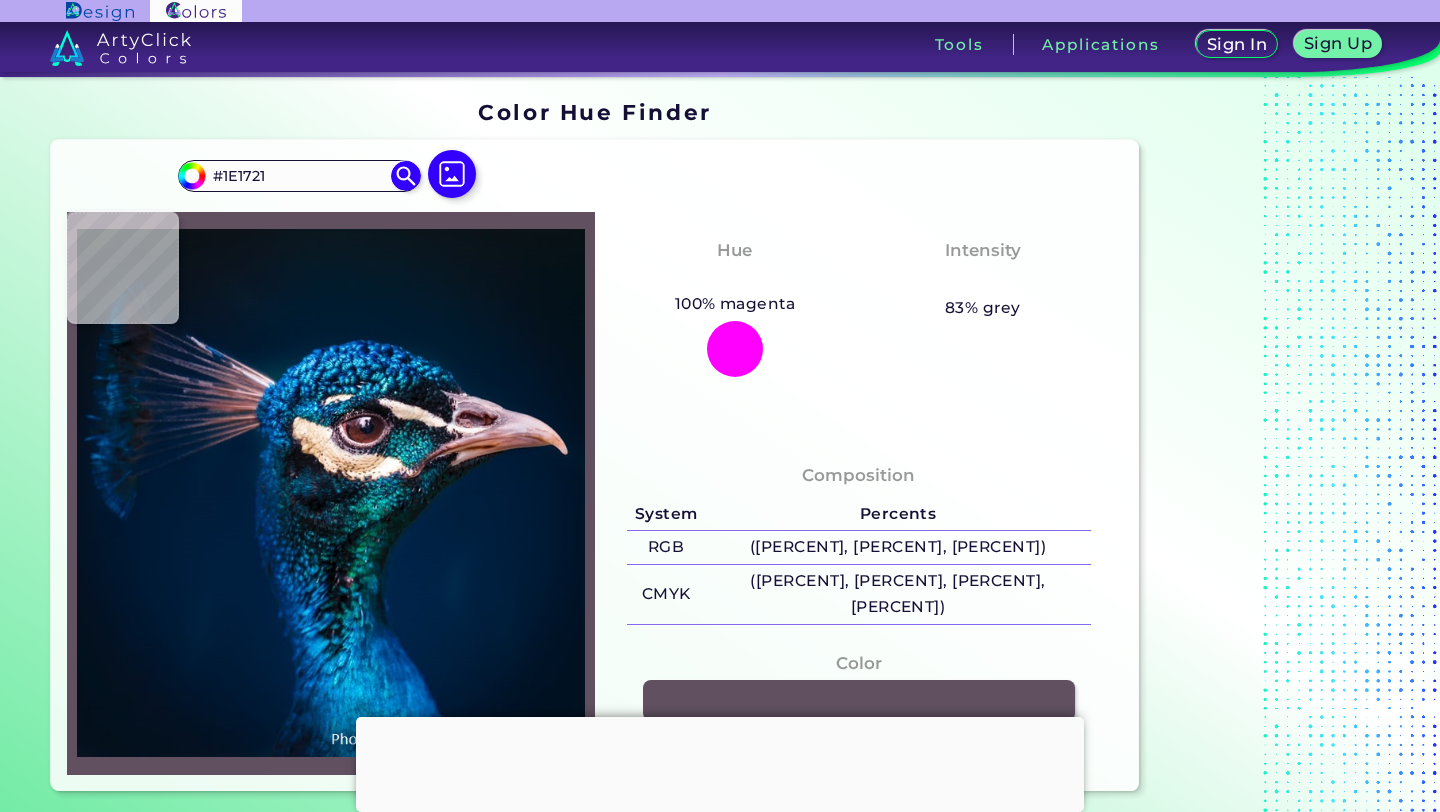 type on "#140f15" 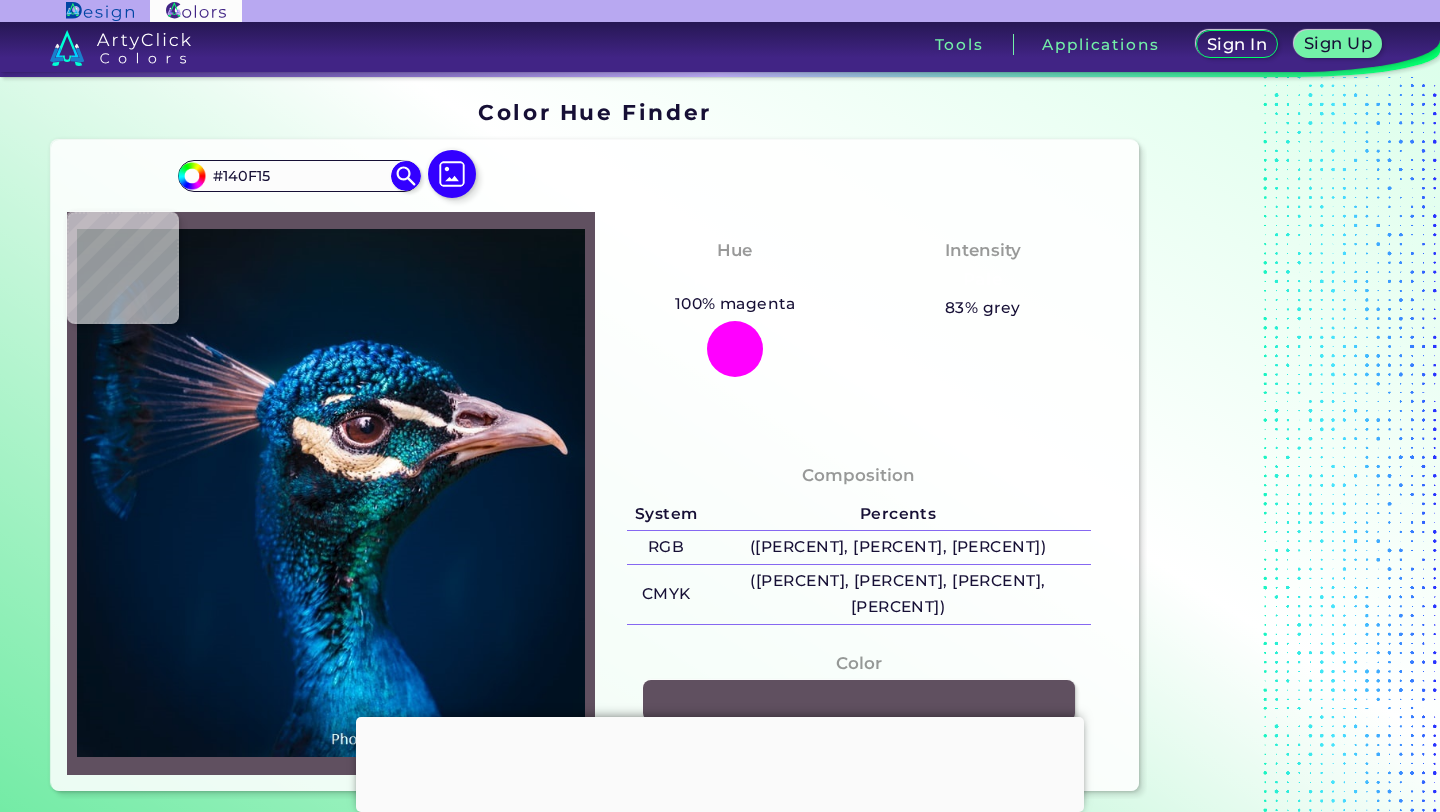 type on "#3b333b" 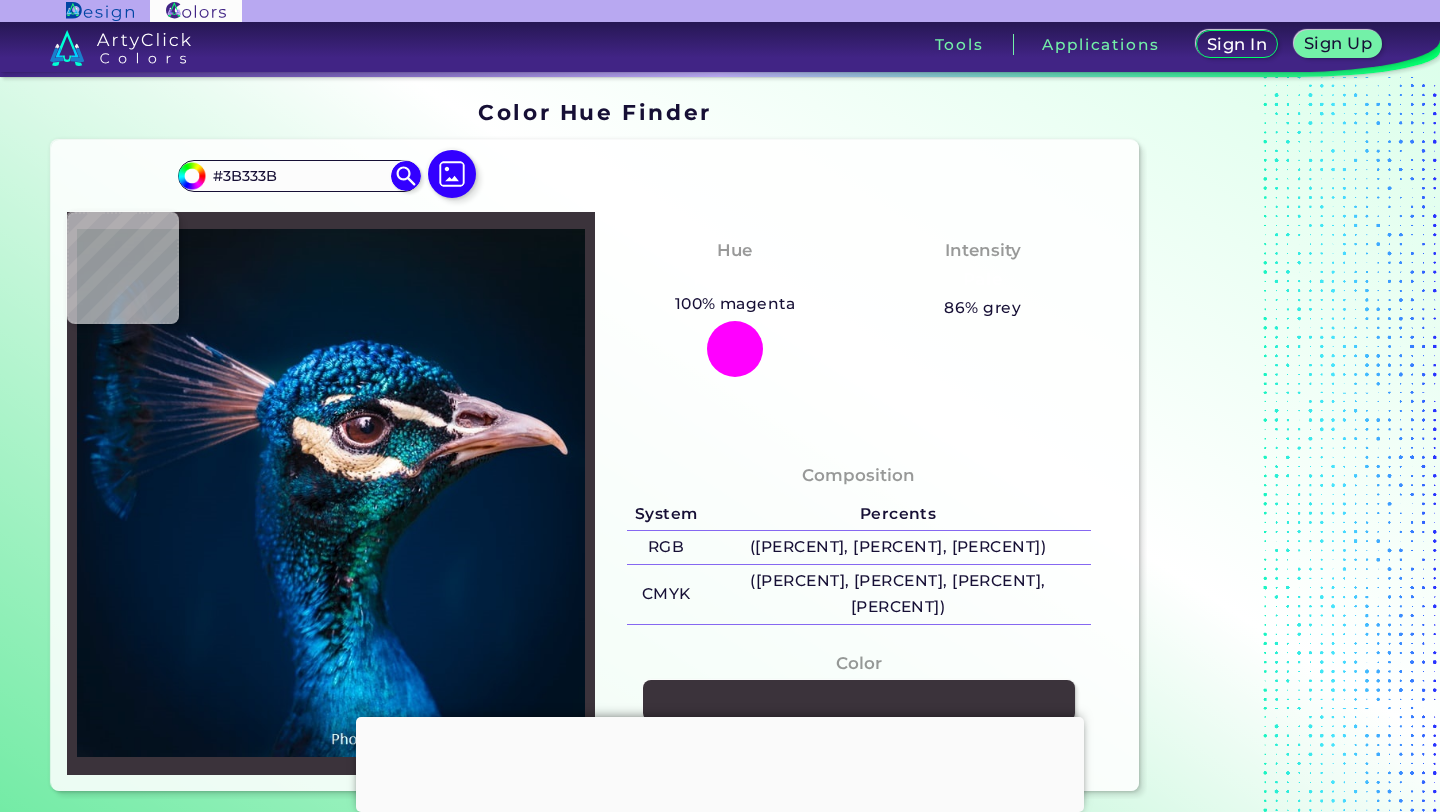 type on "#3d363d" 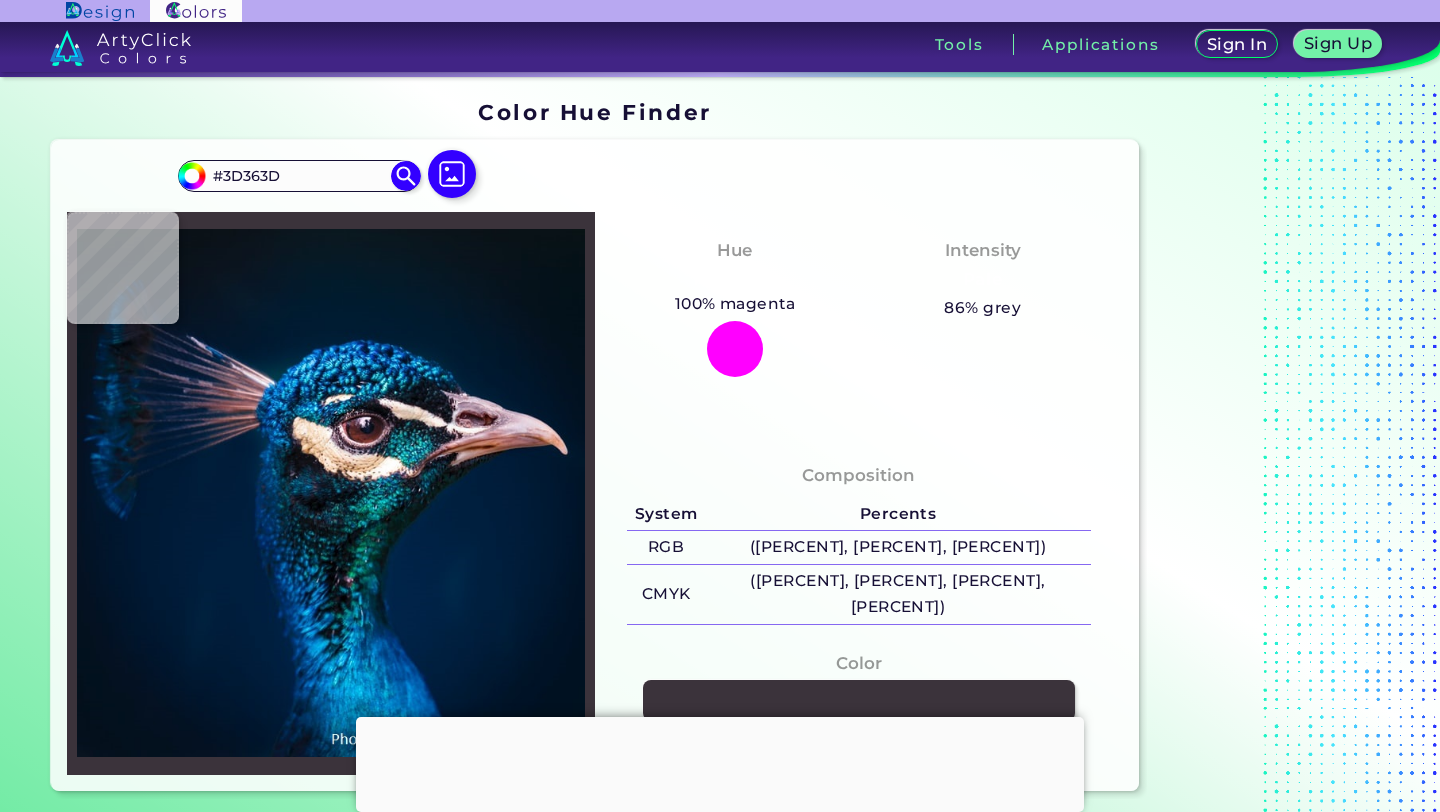 type on "#150e14" 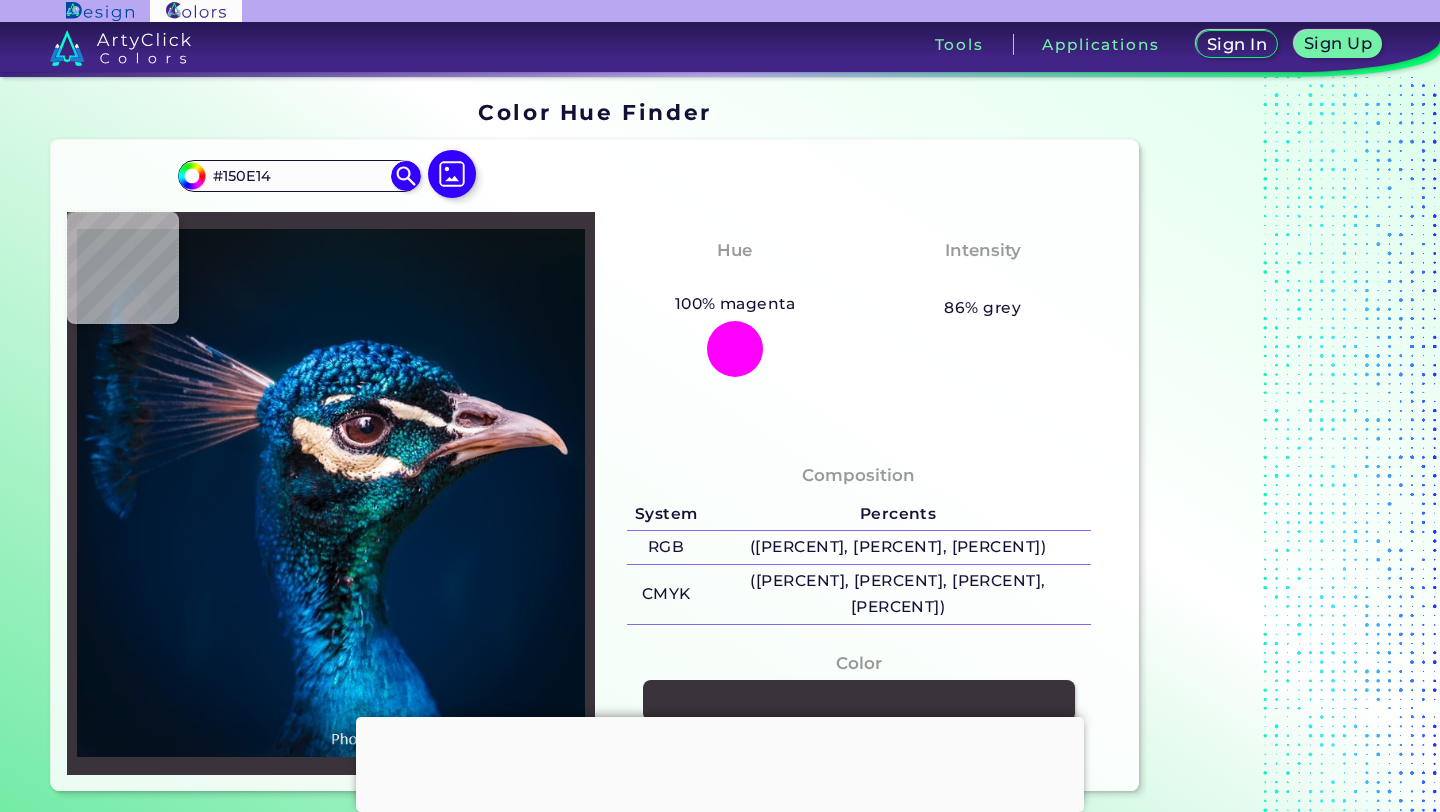 type on "#291e1f" 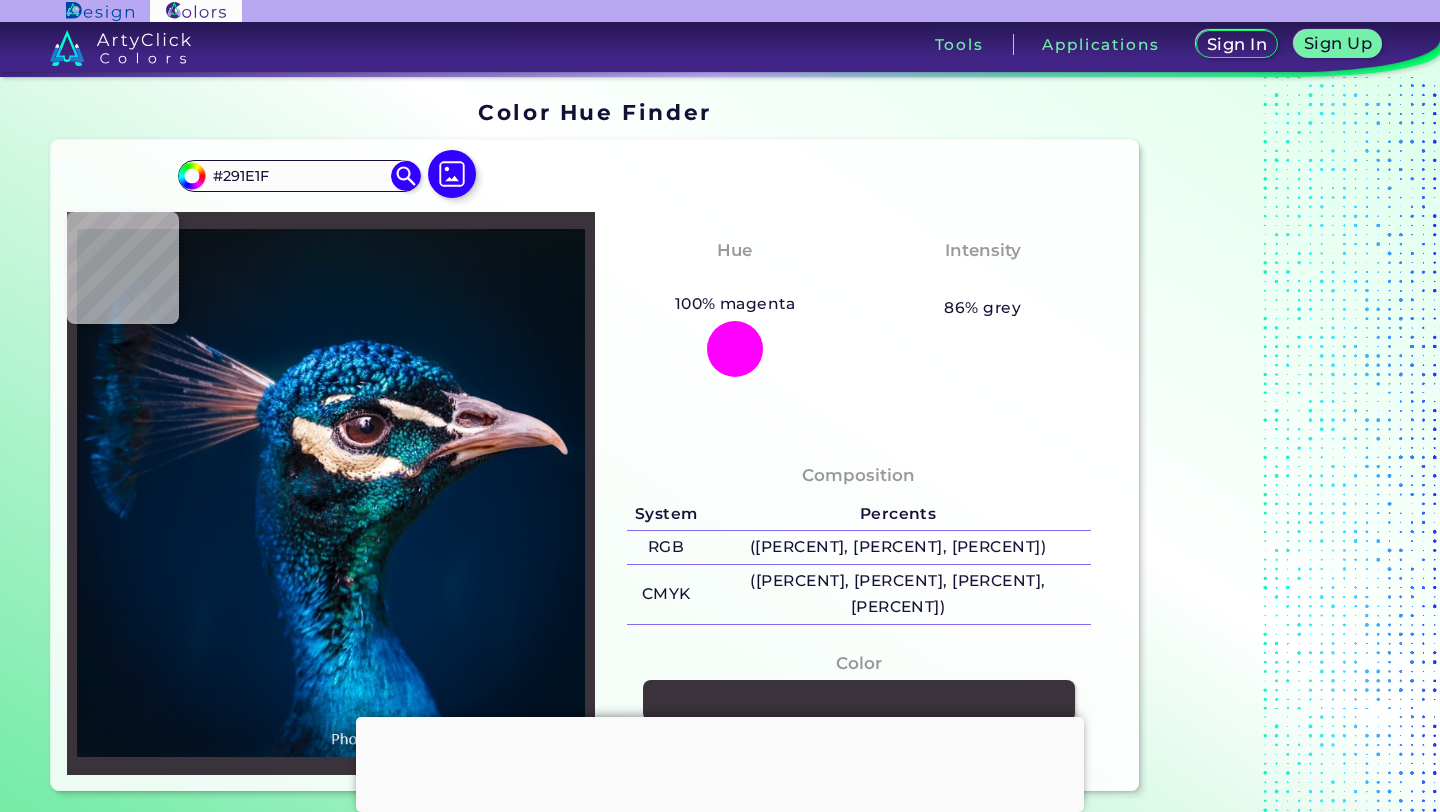 type on "#d7c3bc" 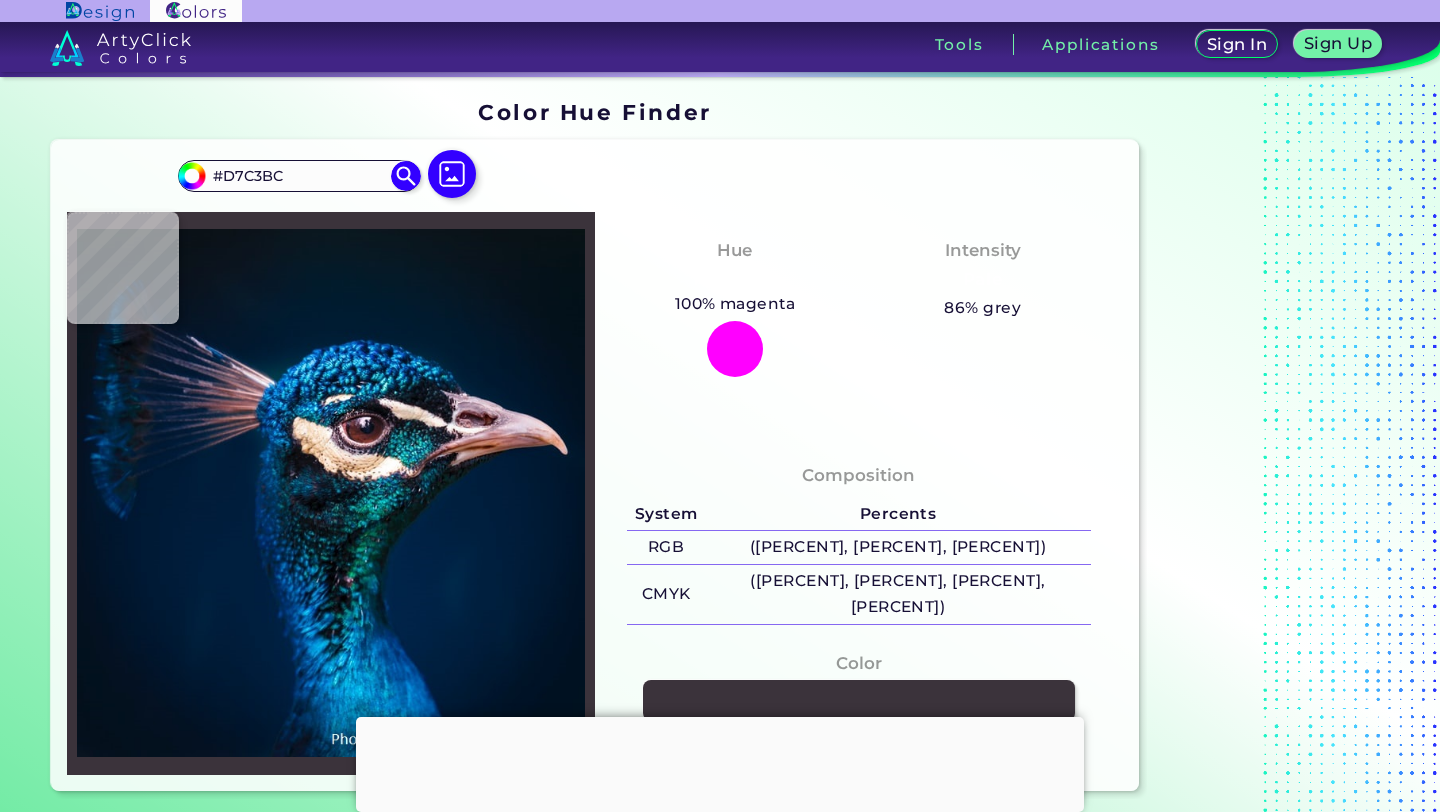 type on "#f5d9d0" 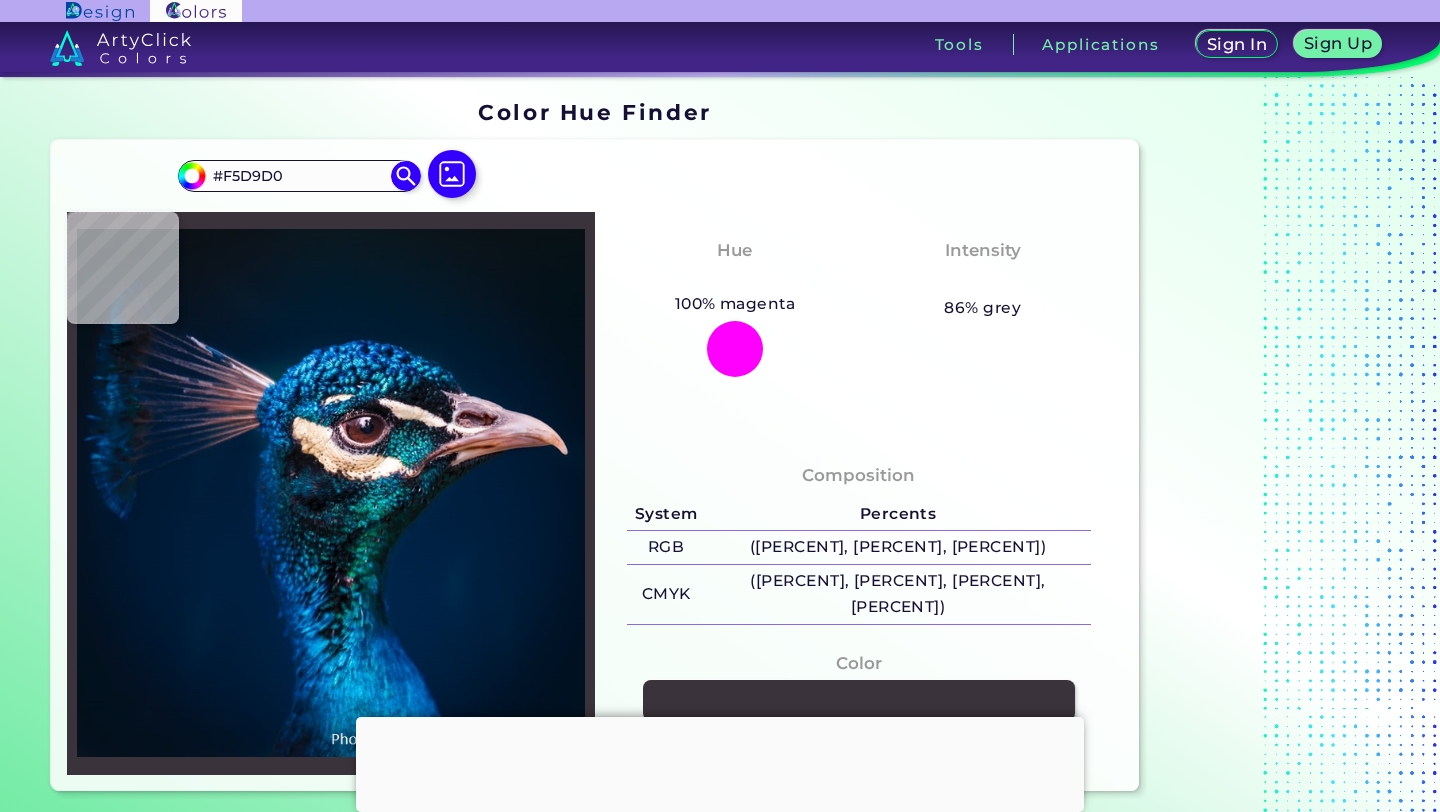 type on "#e6c9bc" 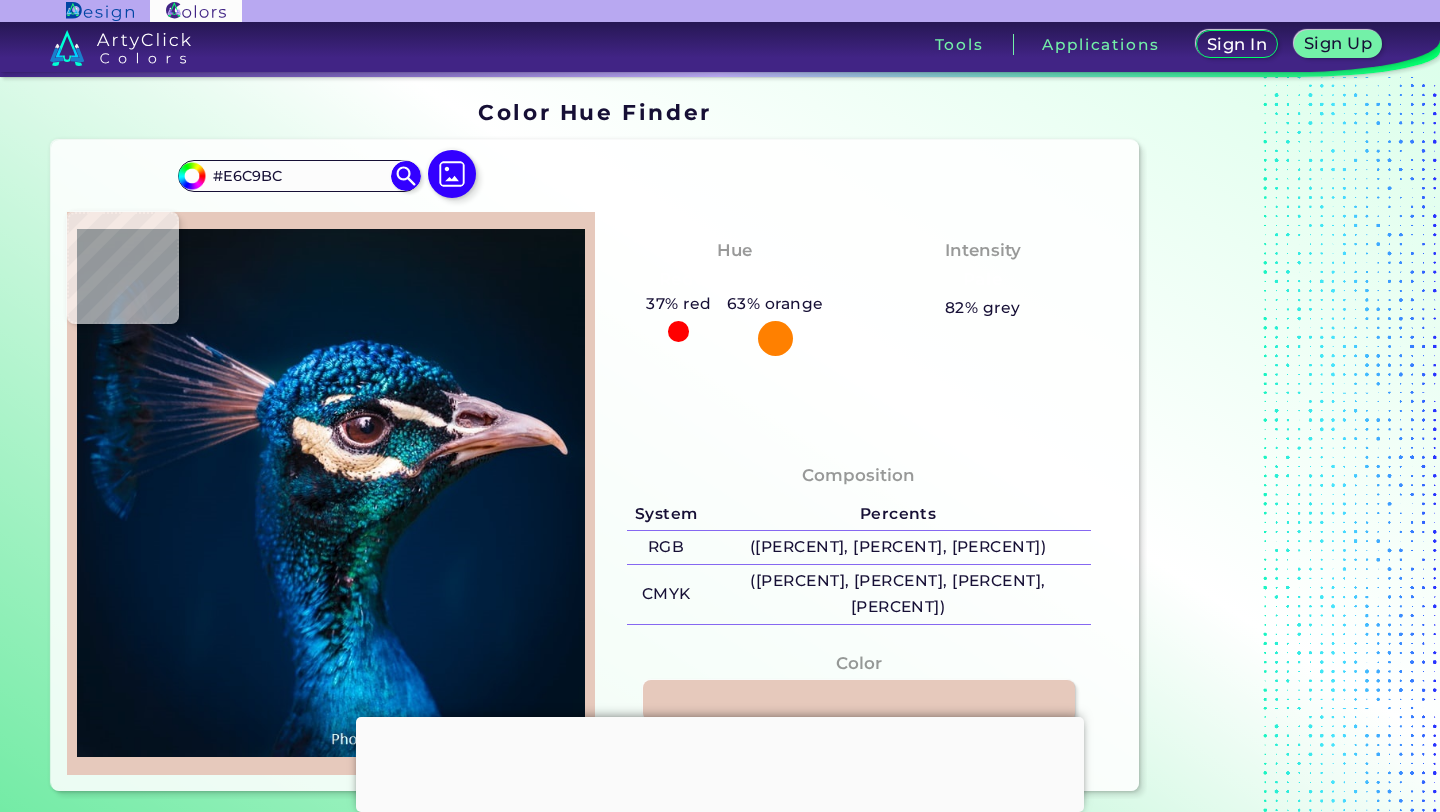 type on "#e1c4b5" 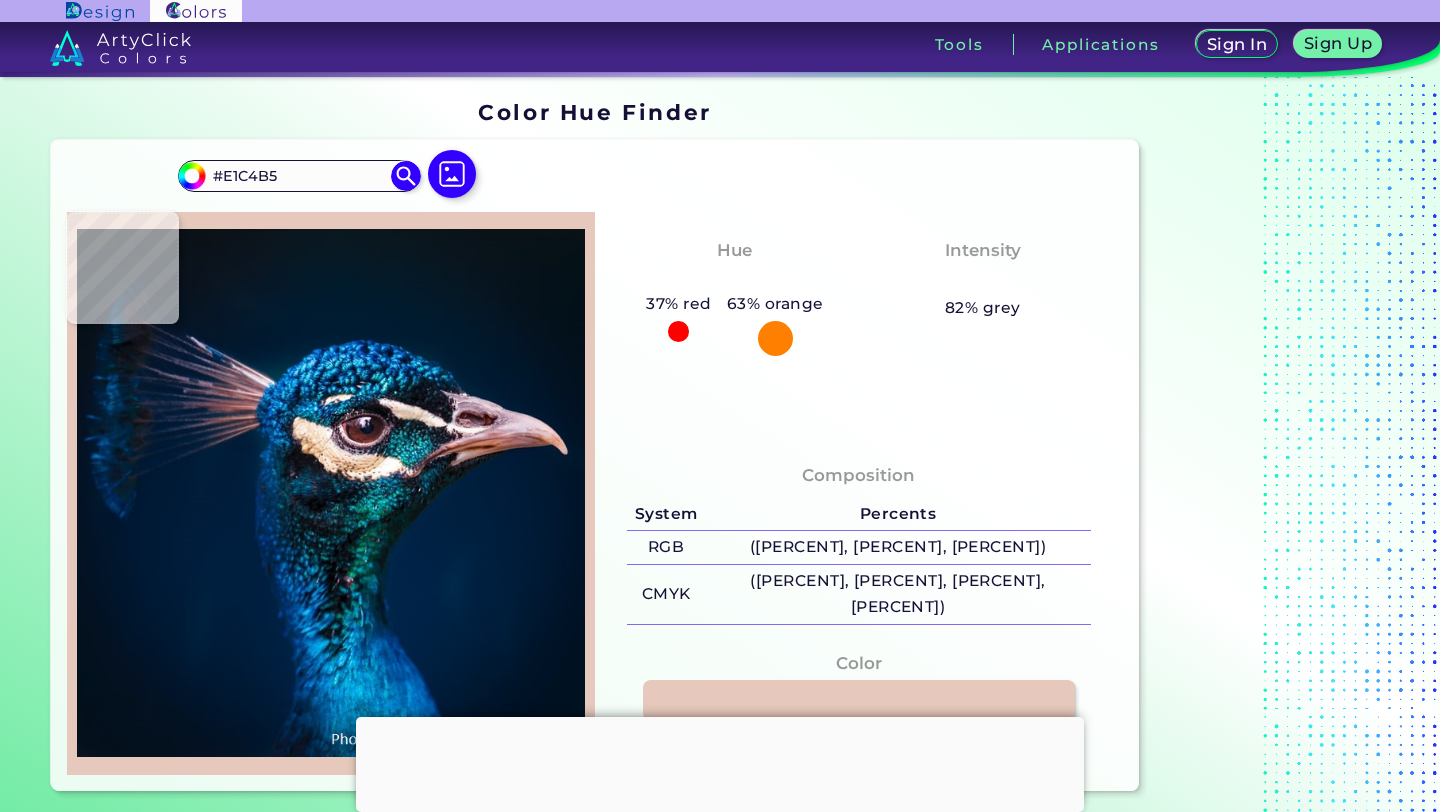 type on "#dcc1b0" 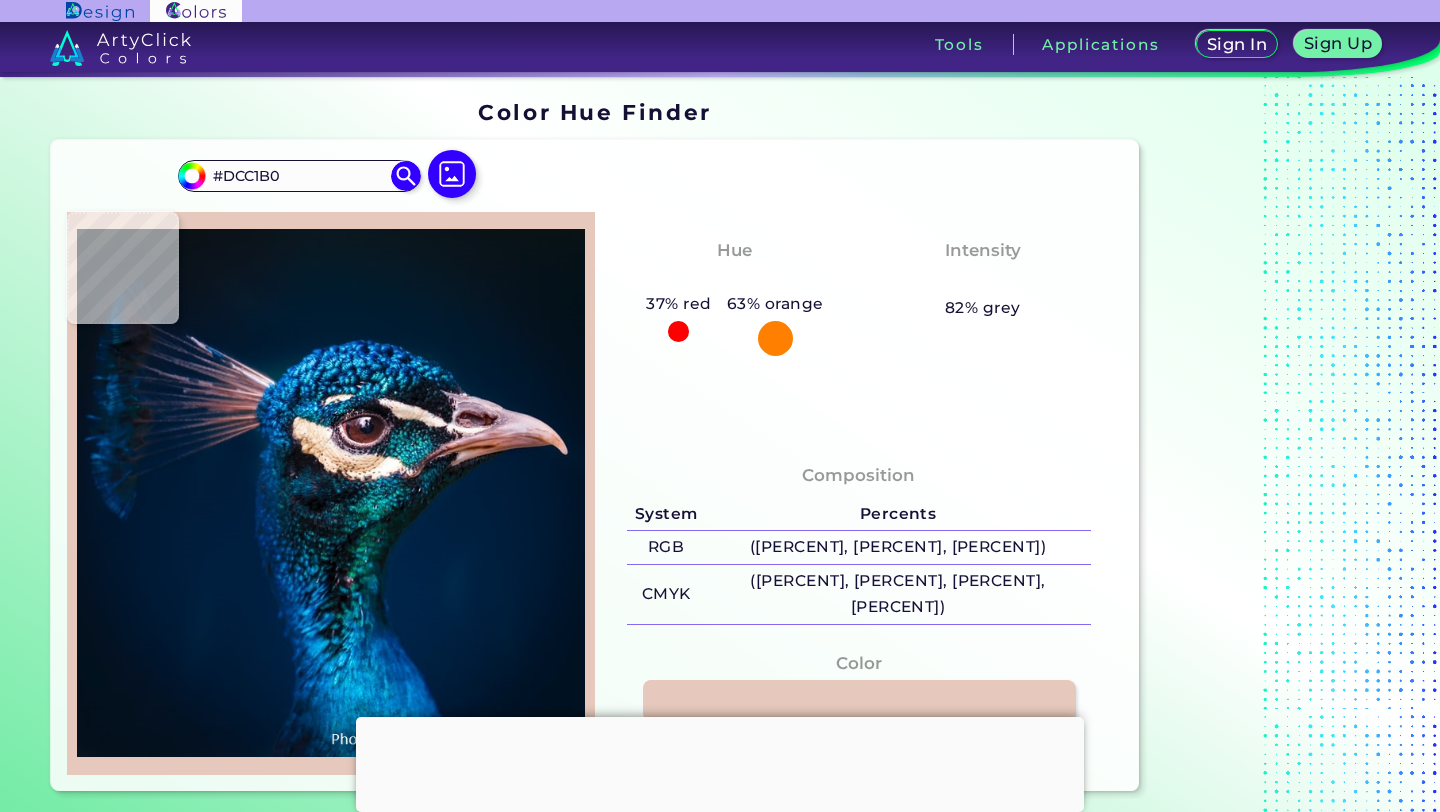 type on "#dabfac" 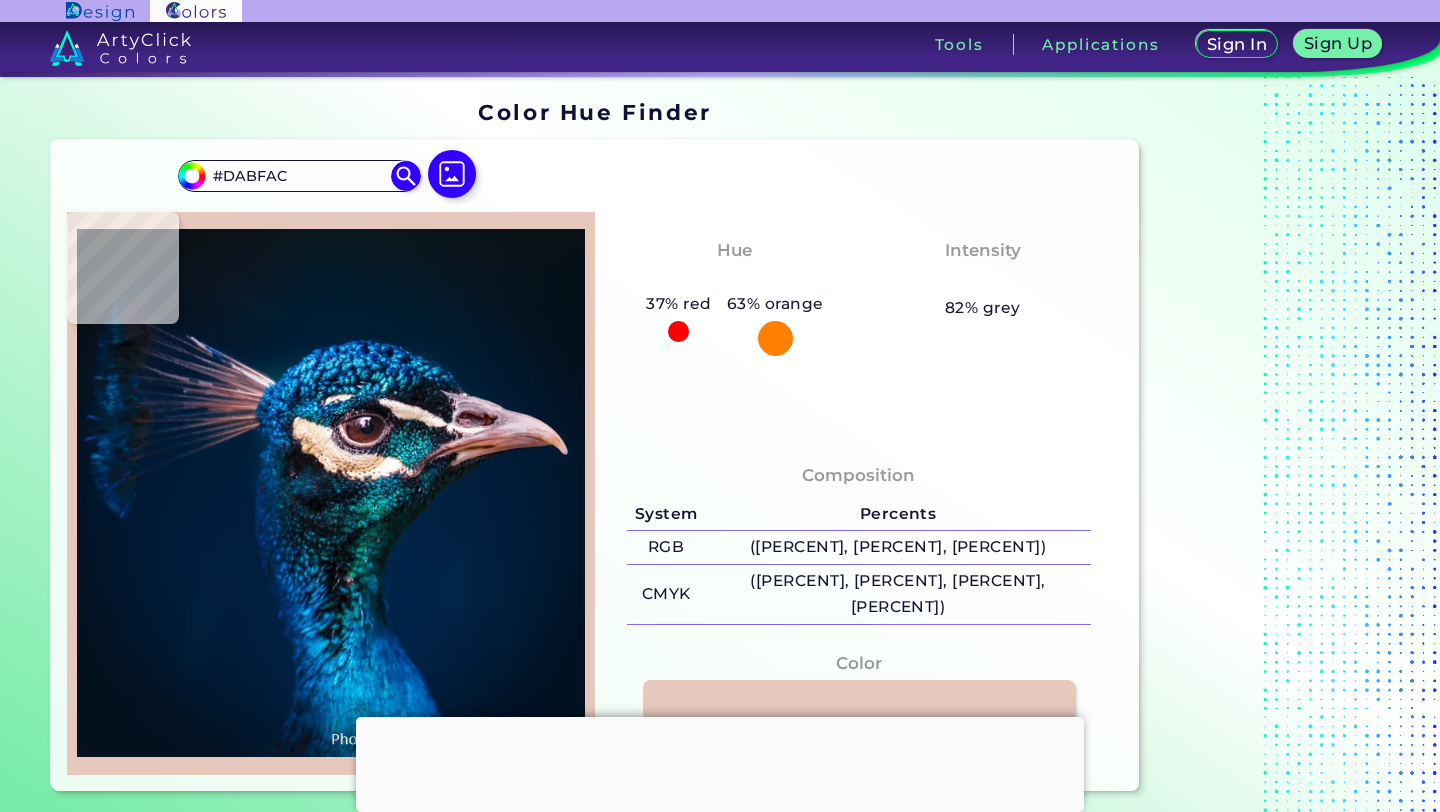 type on "#d5baa9" 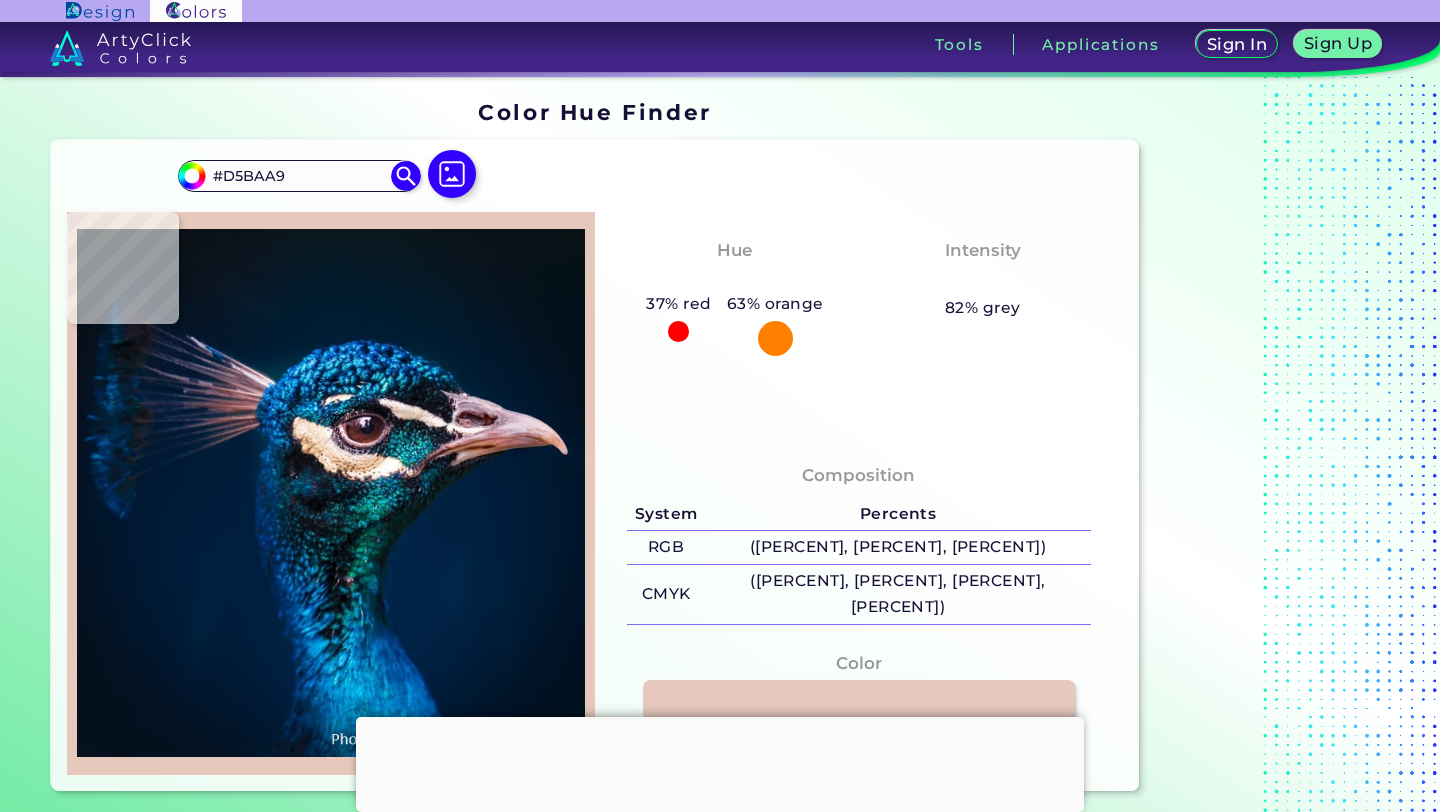type on "#dabdaf" 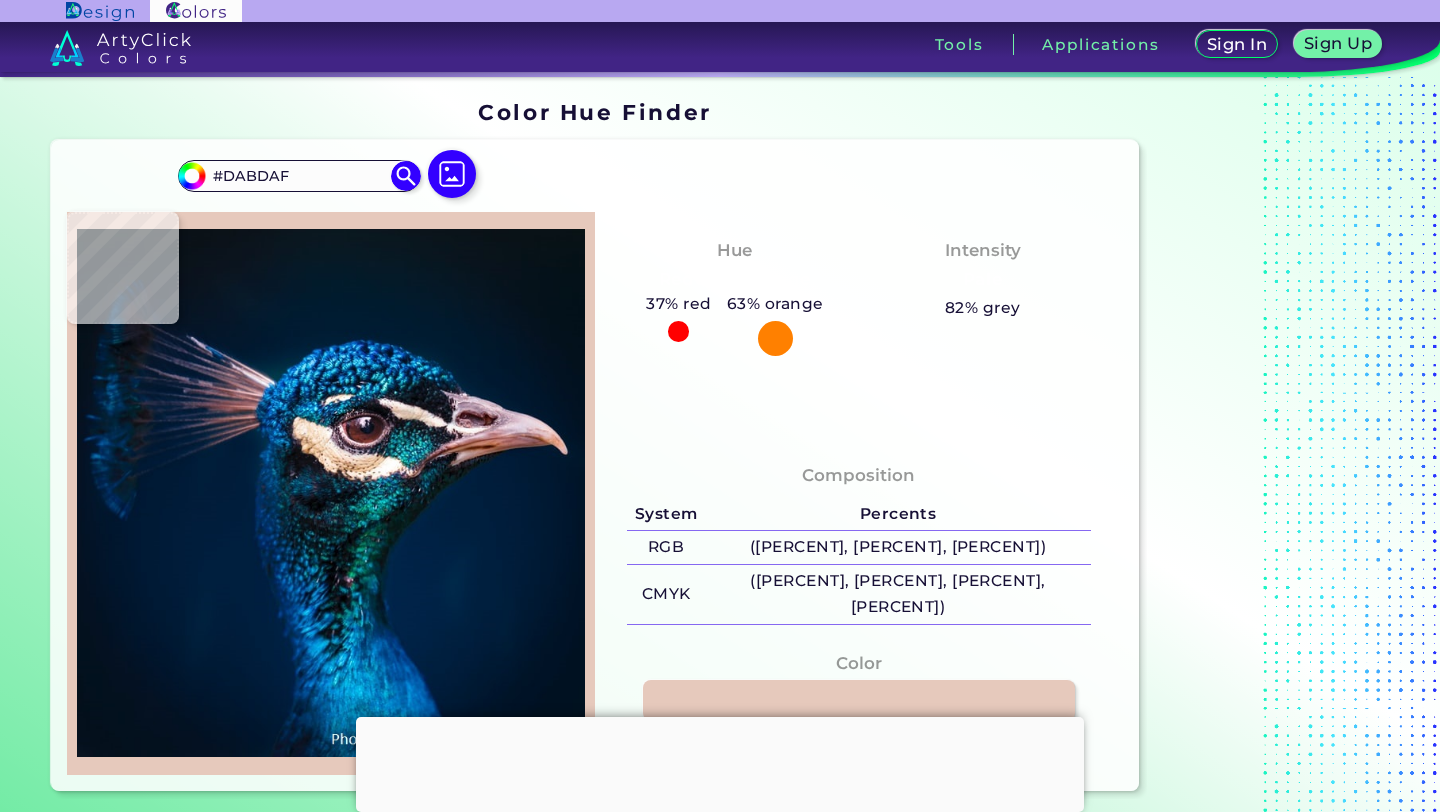 type on "#dcc0b1" 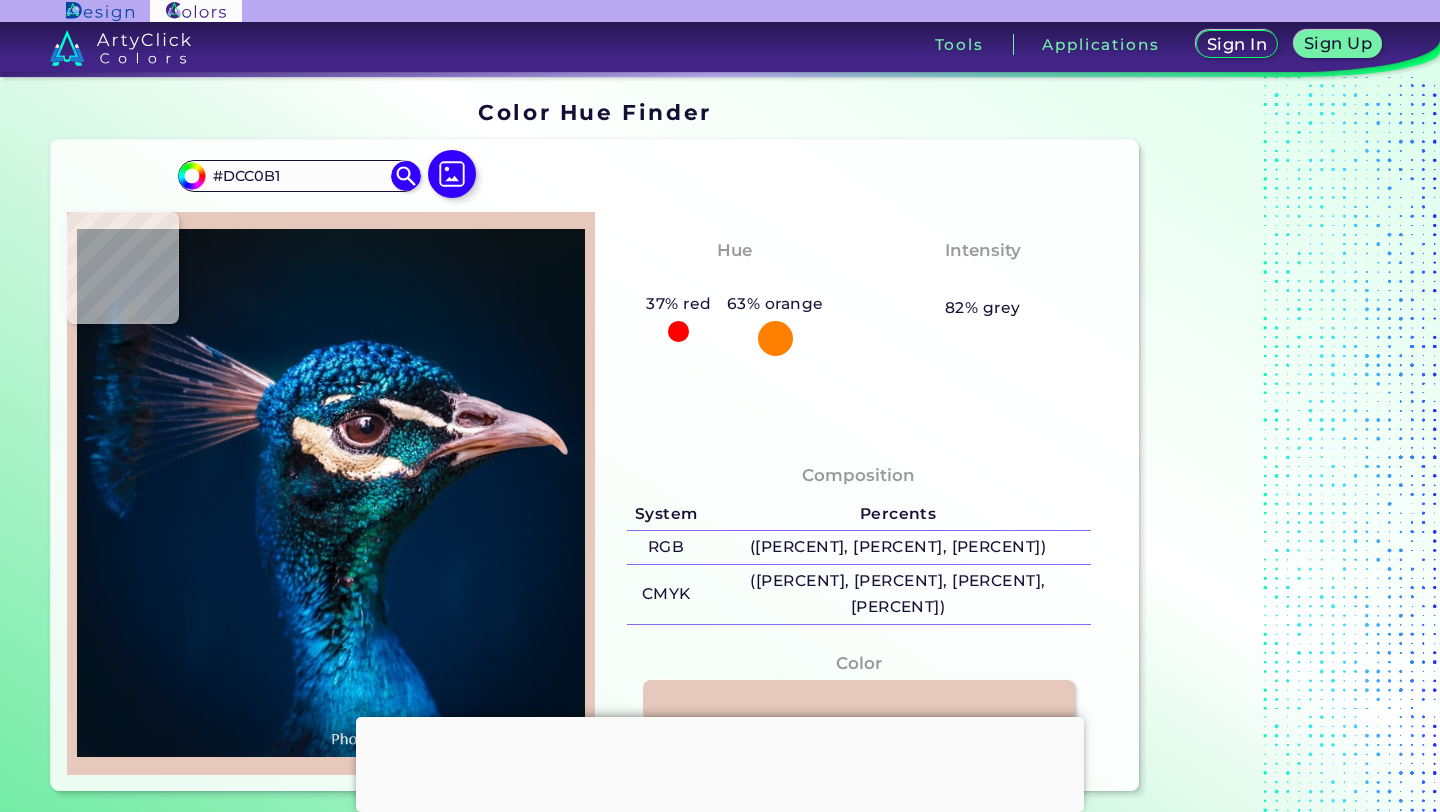type on "#d6baa6" 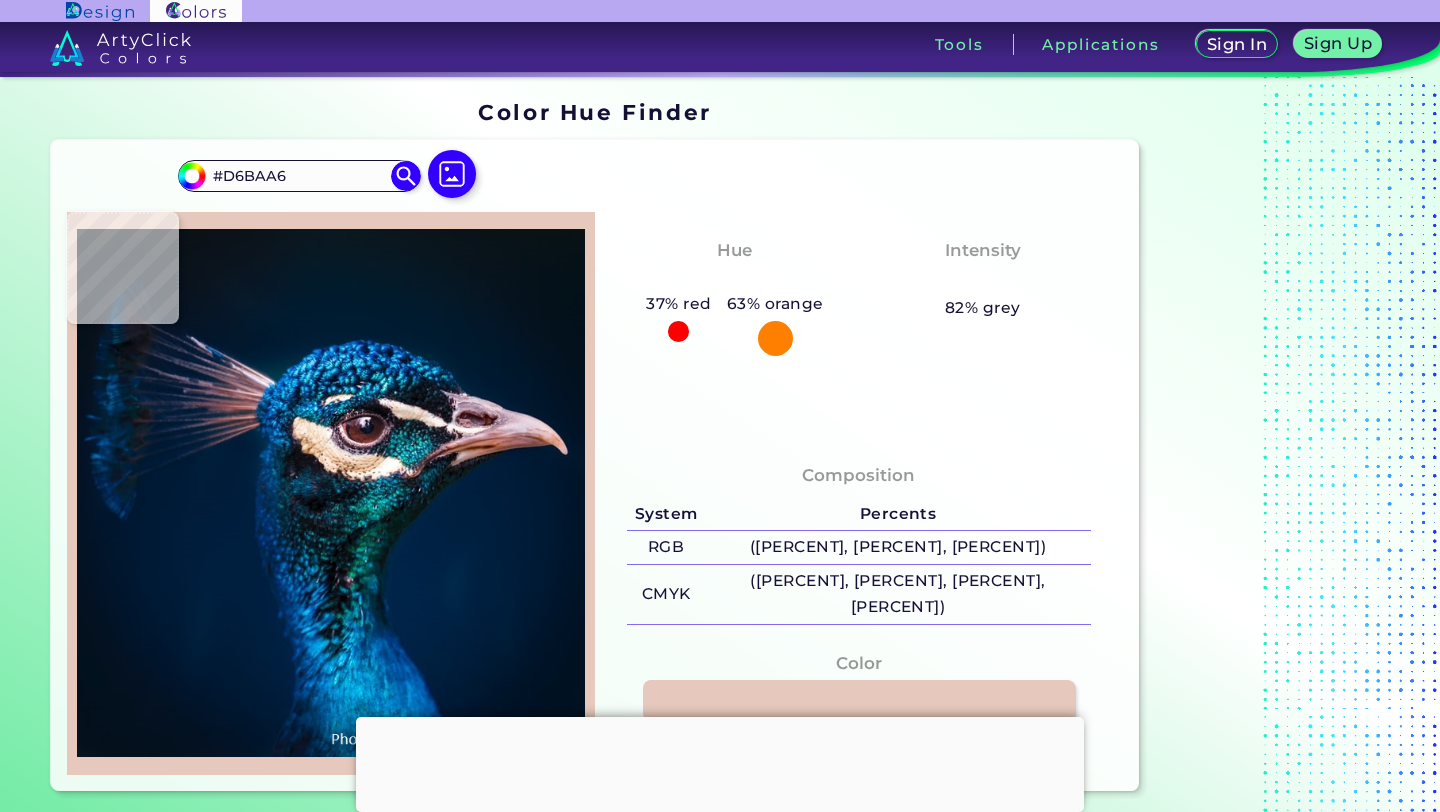 type on "#d4bba4" 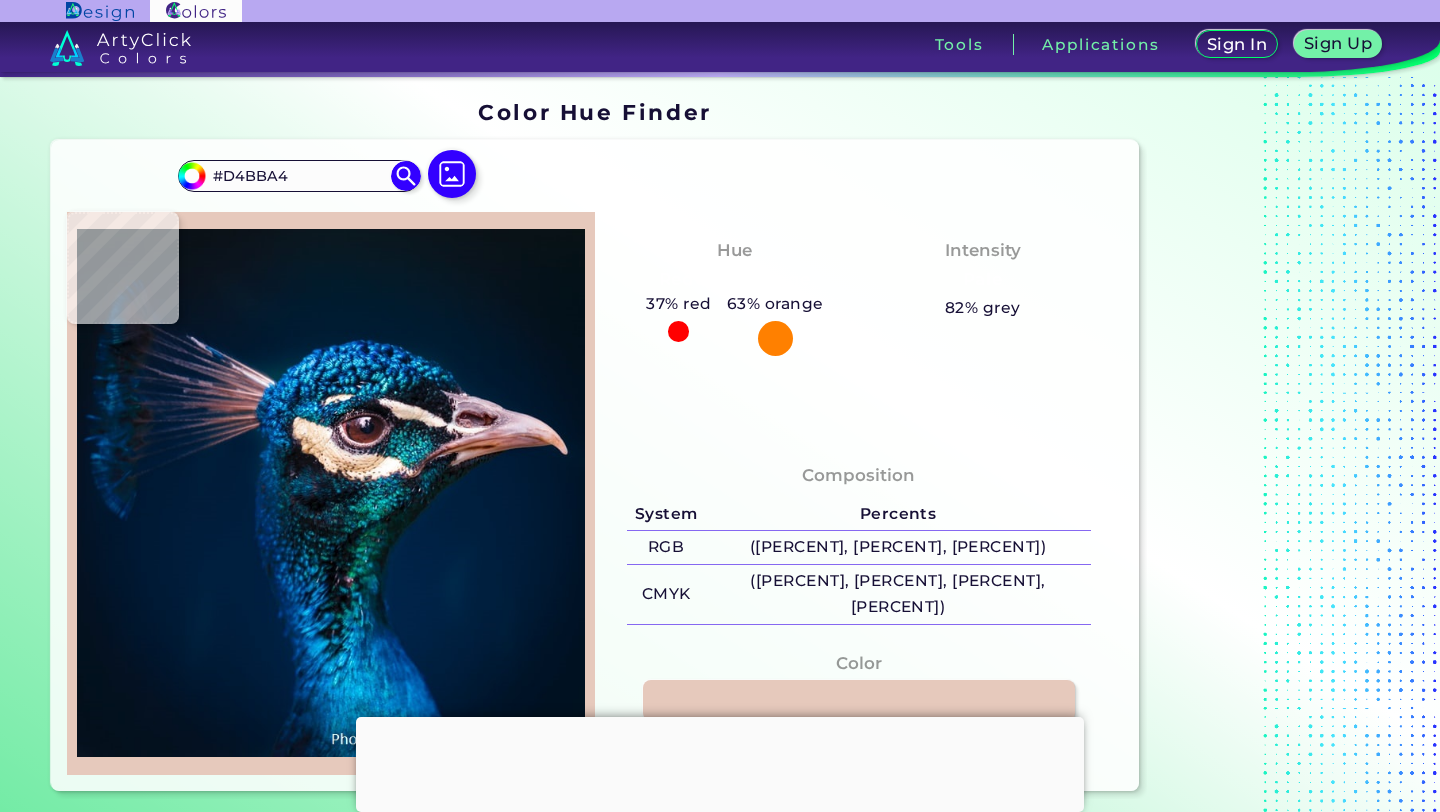 type on "#cbb49d" 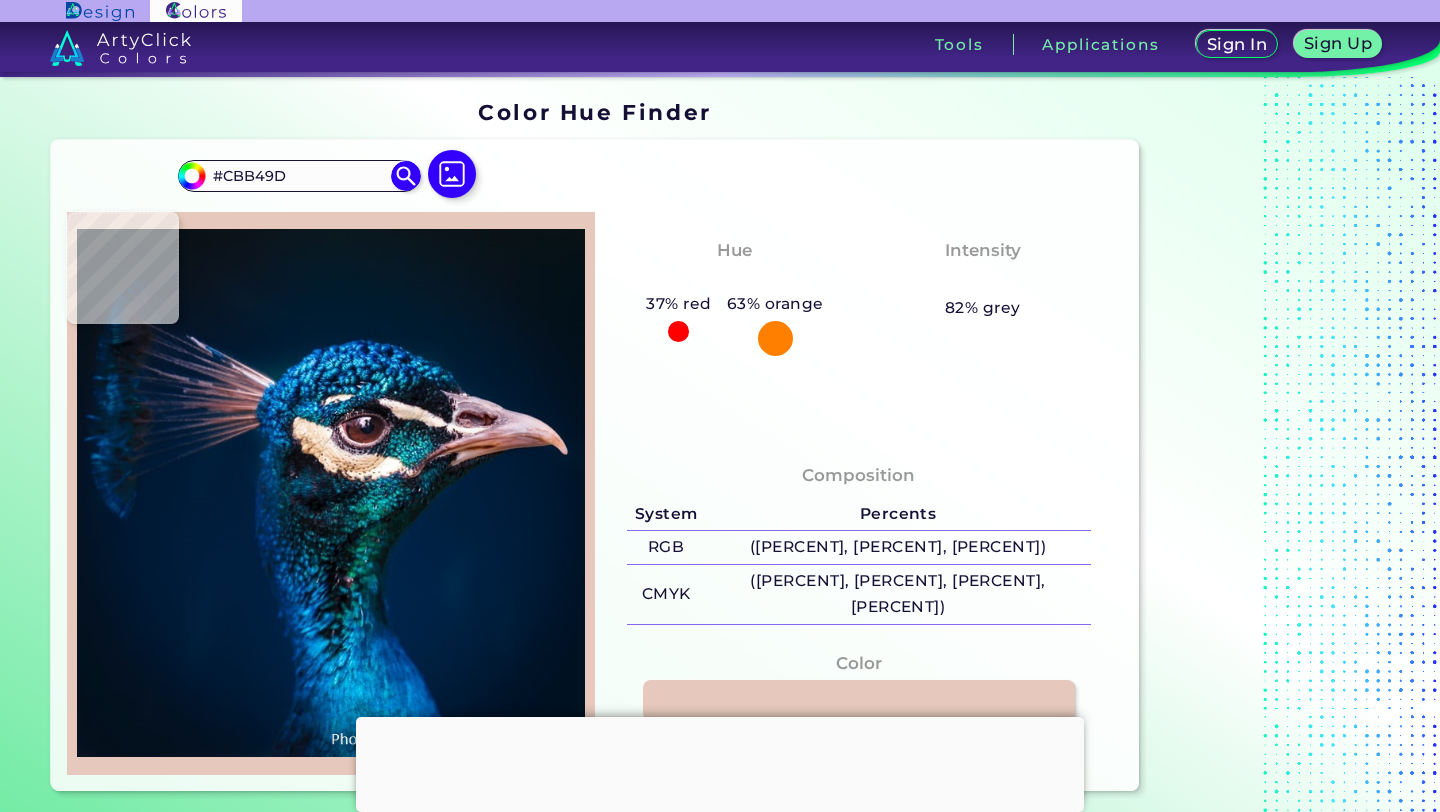 type on "#d8c3ab" 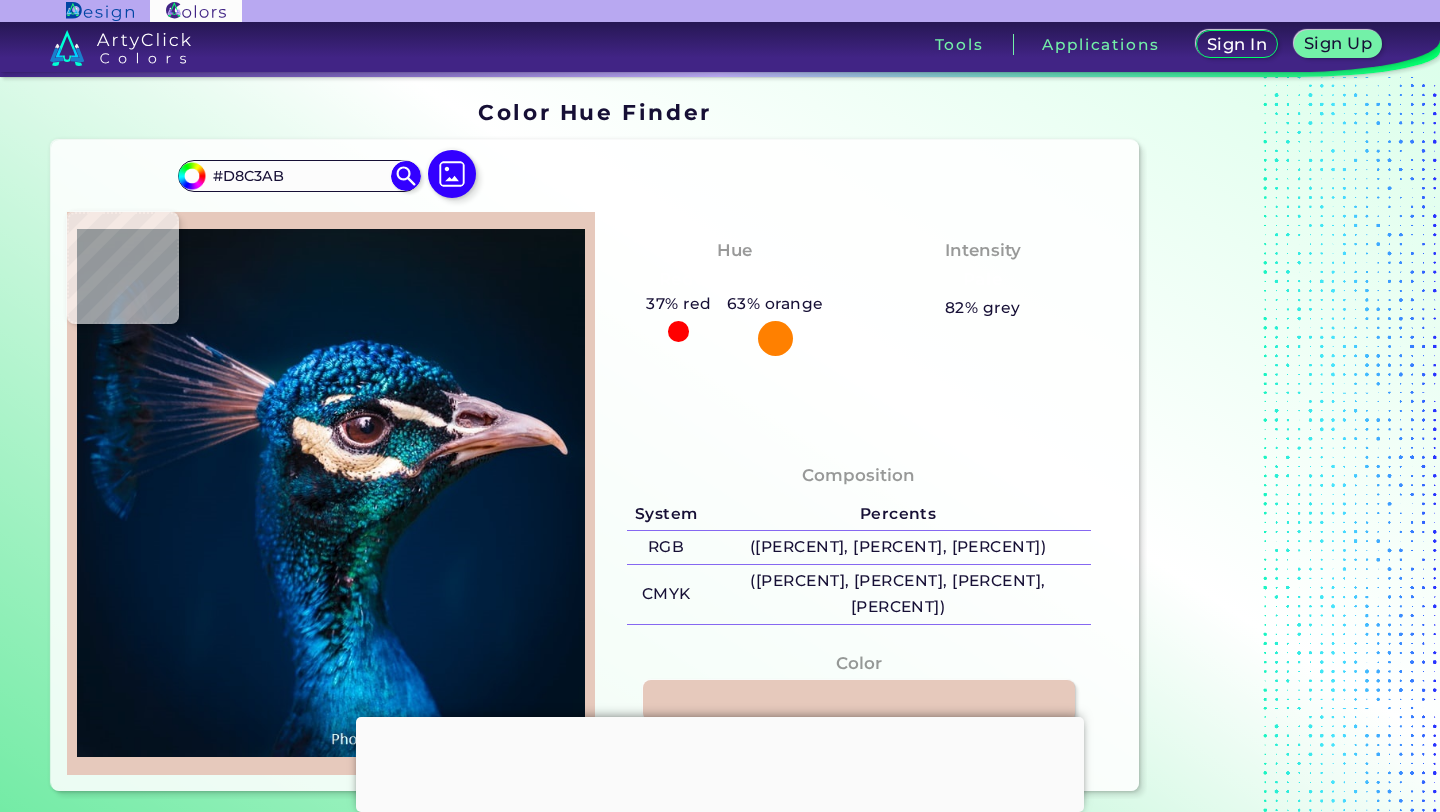 type on "#d6c3b0" 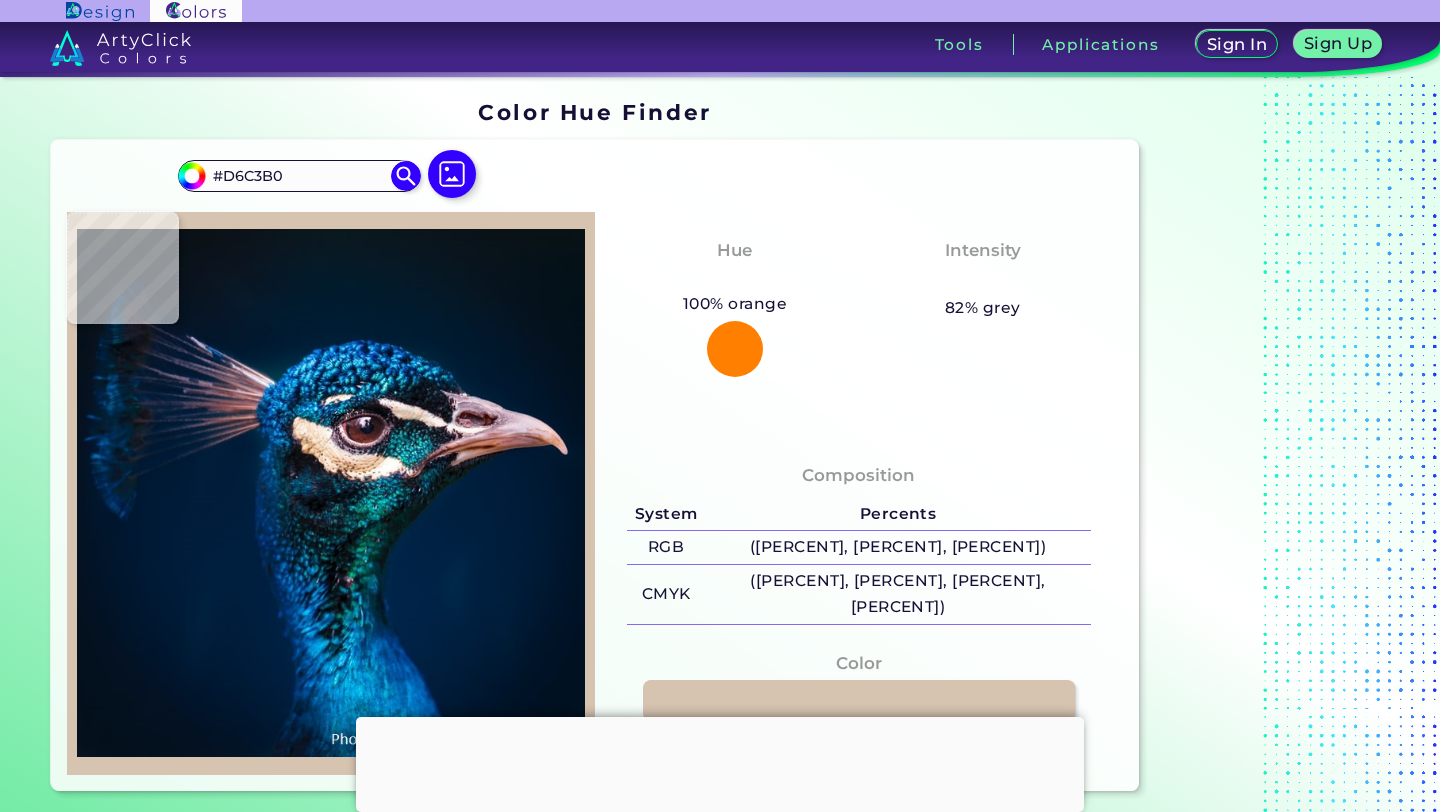 type on "#d8c3ab" 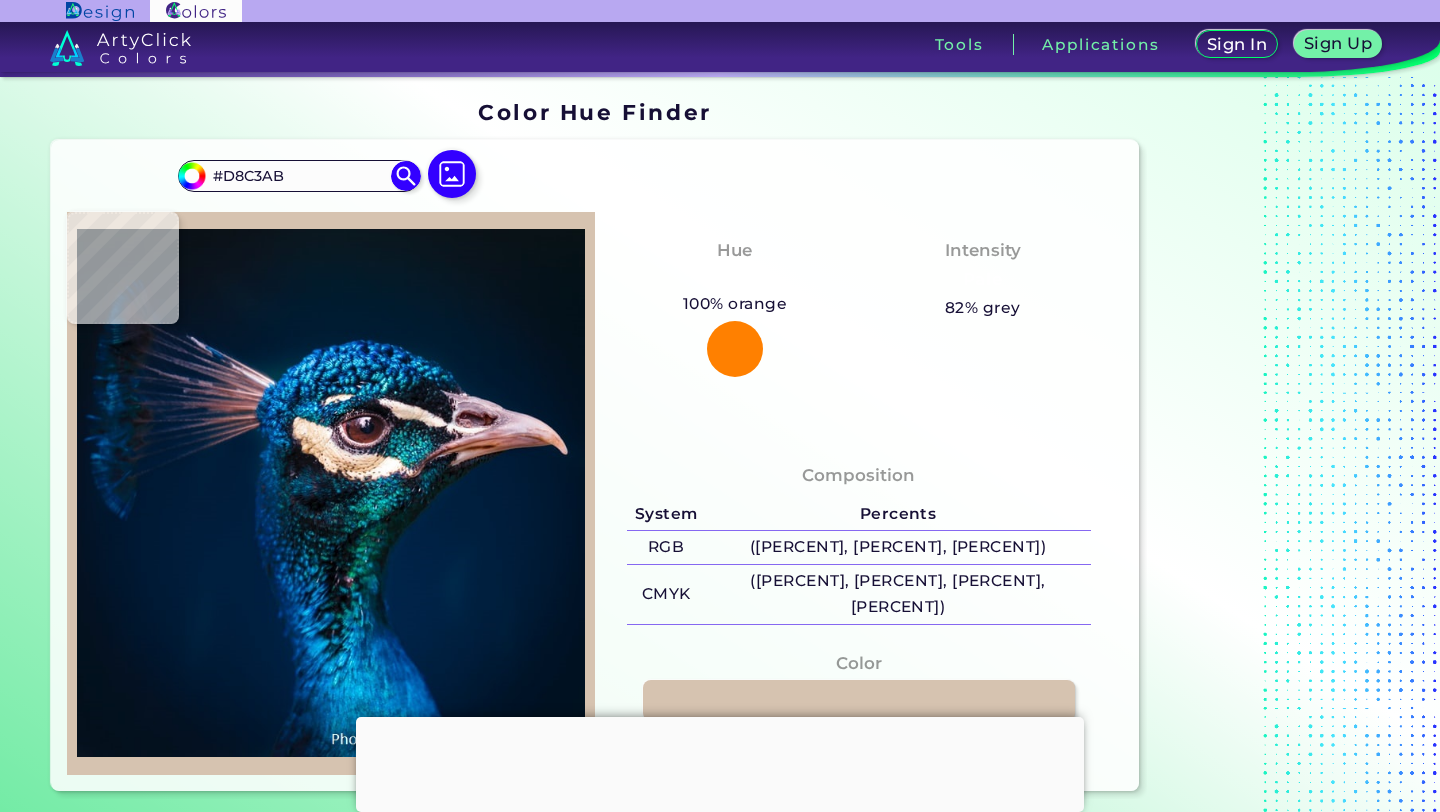type on "#d4bba4" 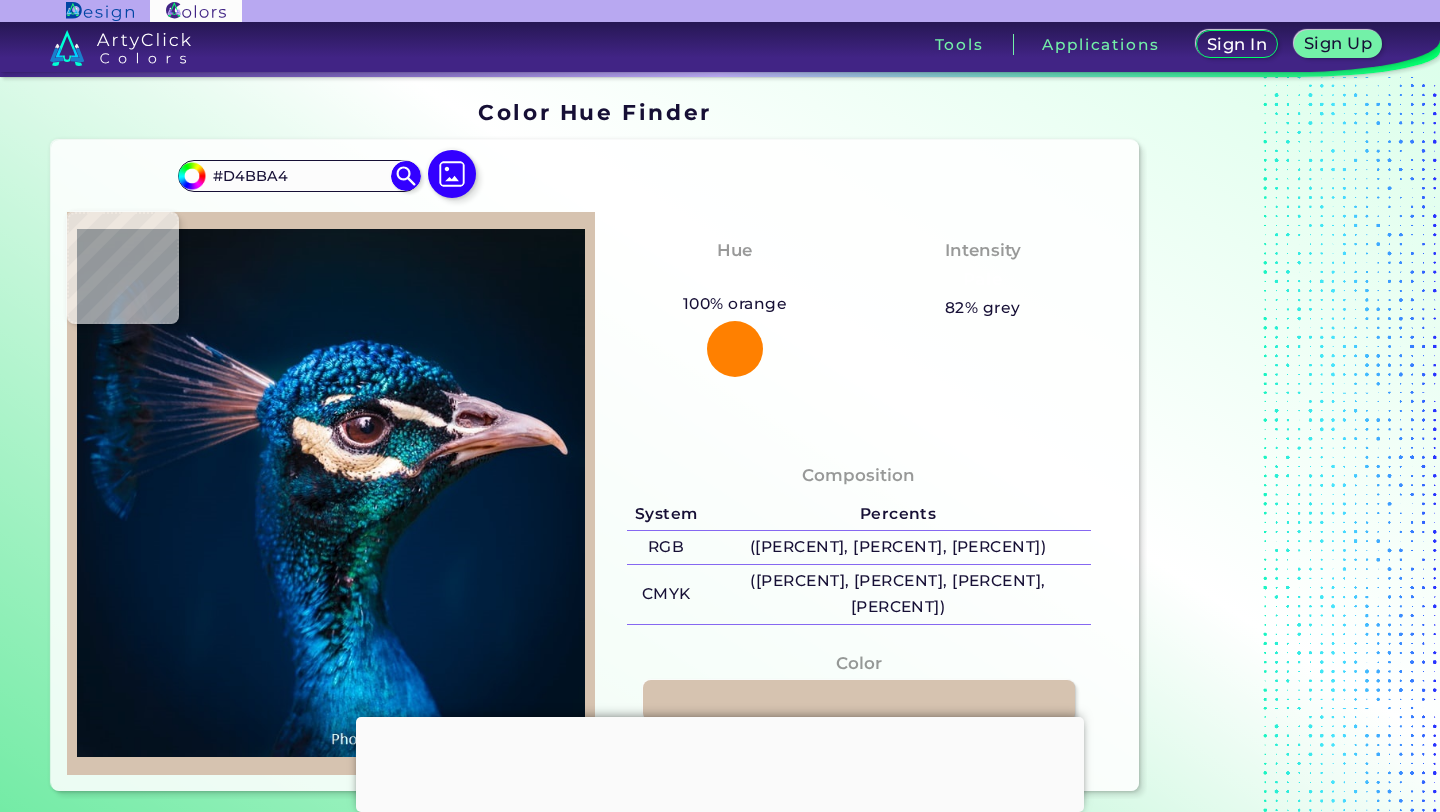 type on "#ddc3ad" 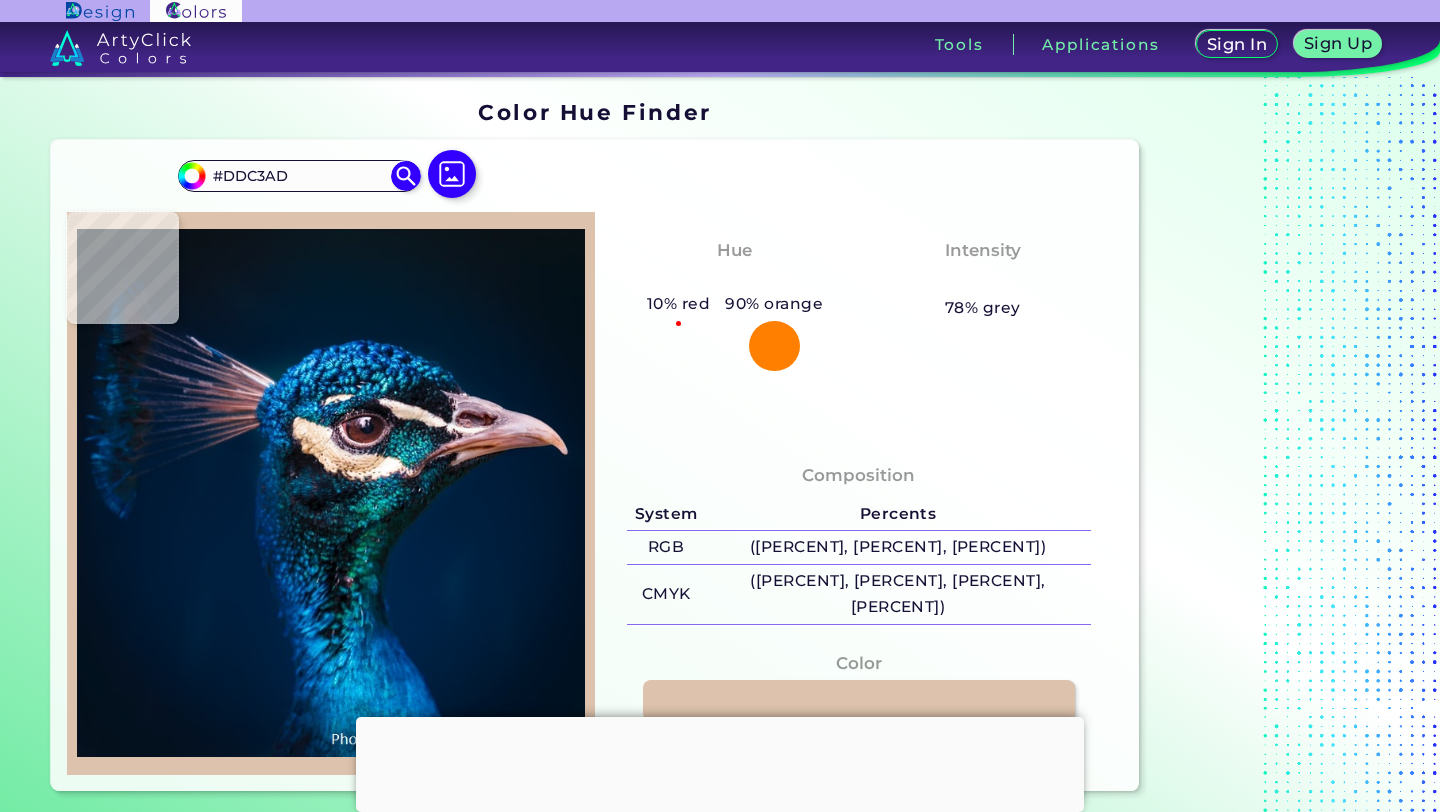 type on "#ddc2b0" 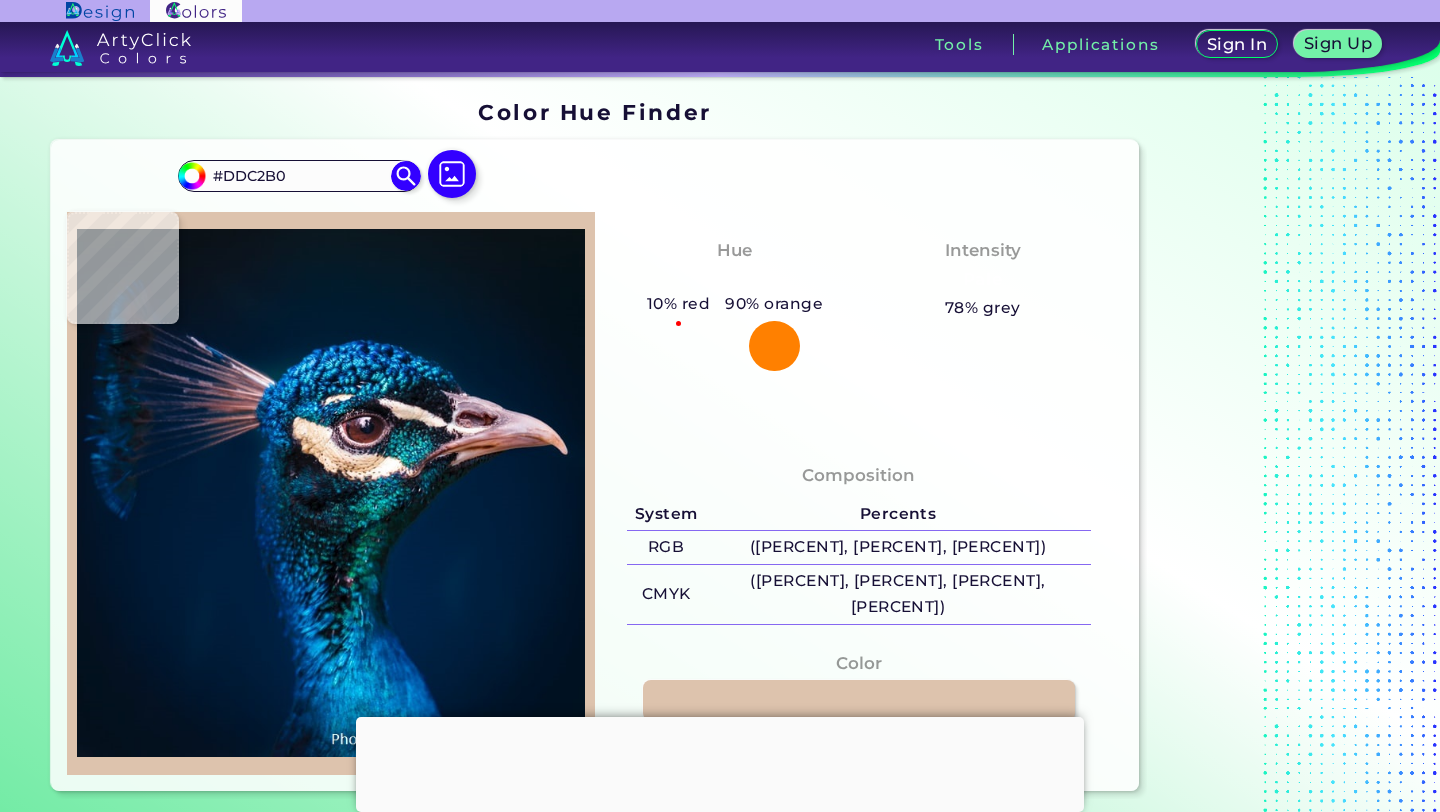 type on "#d9beab" 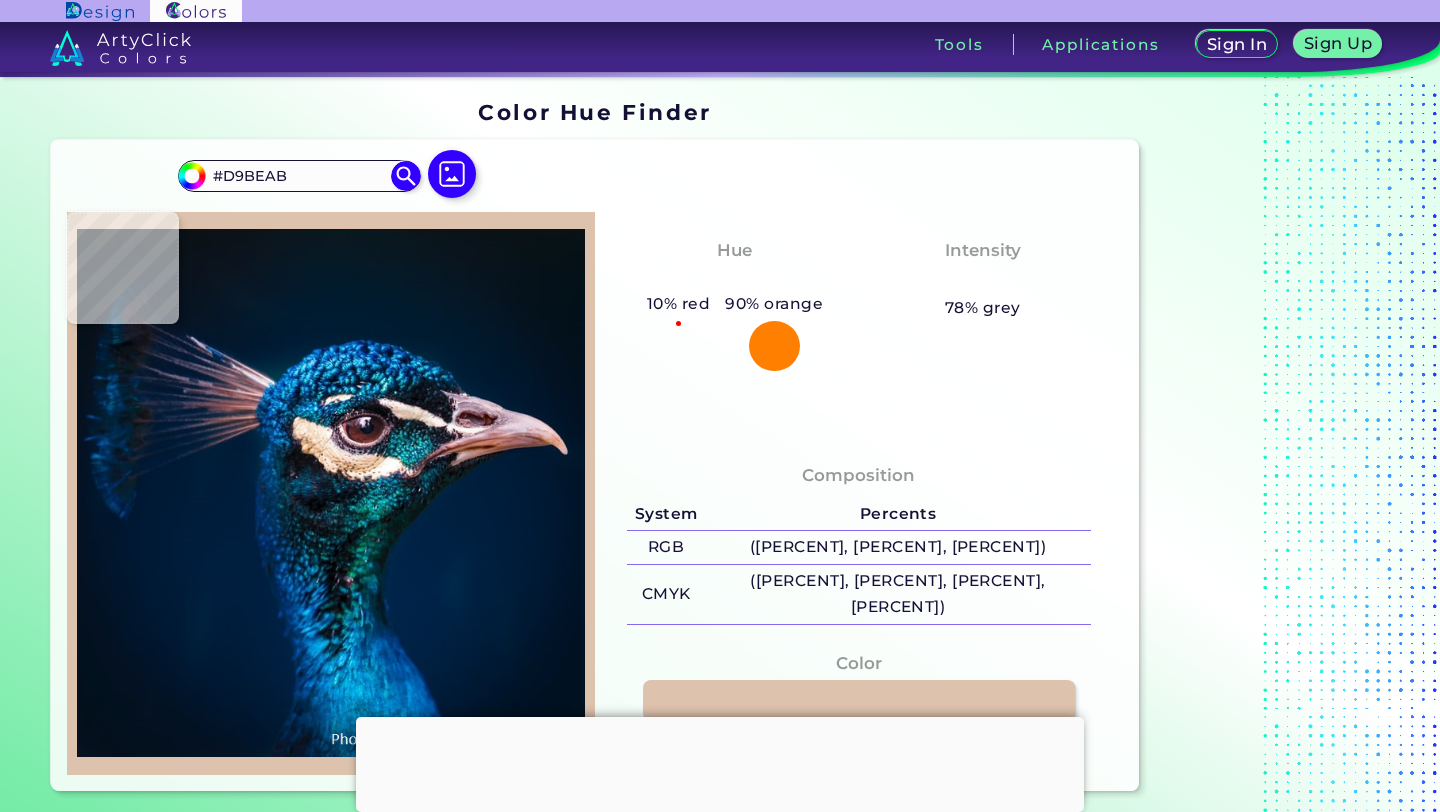type on "#dcc3b4" 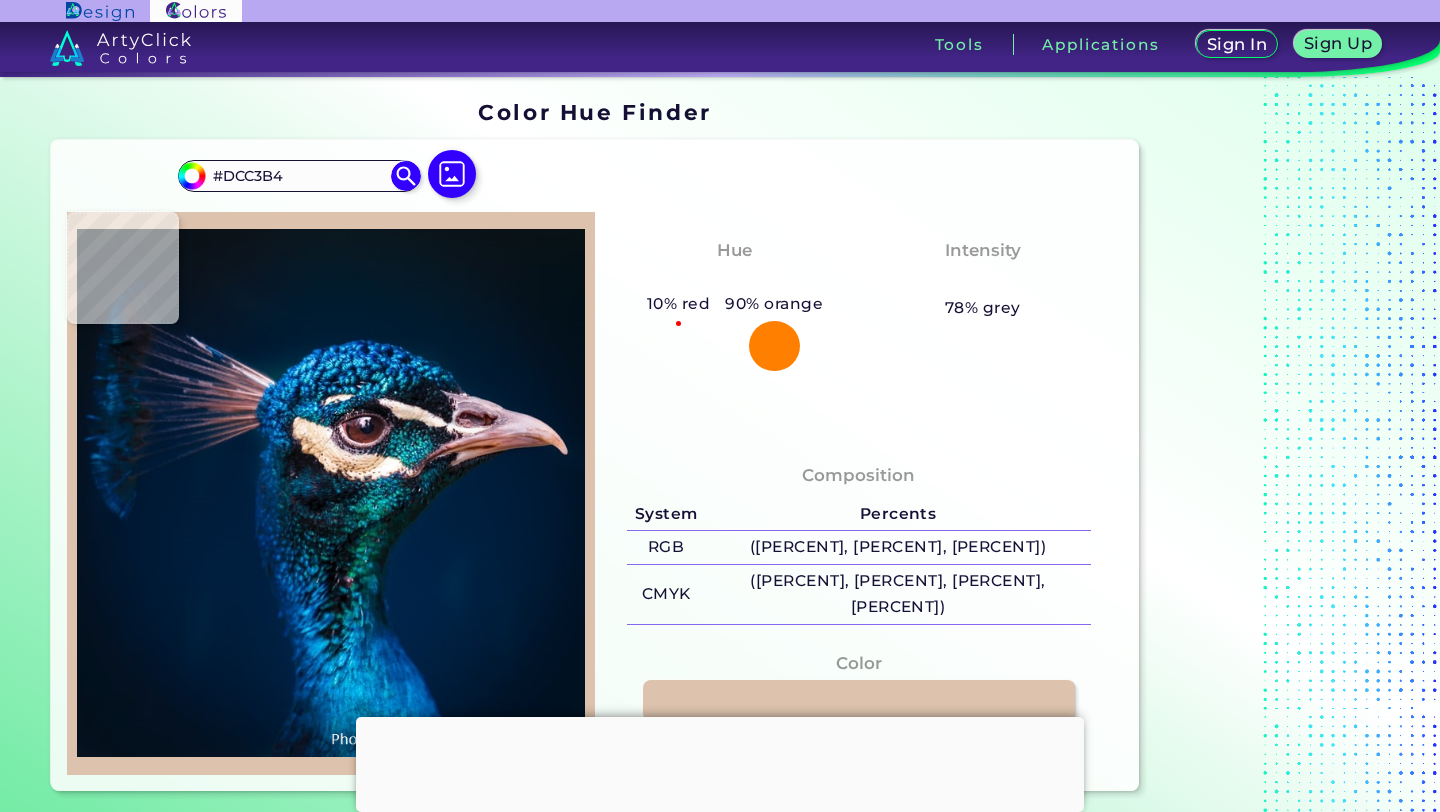 type on "#d6bcad" 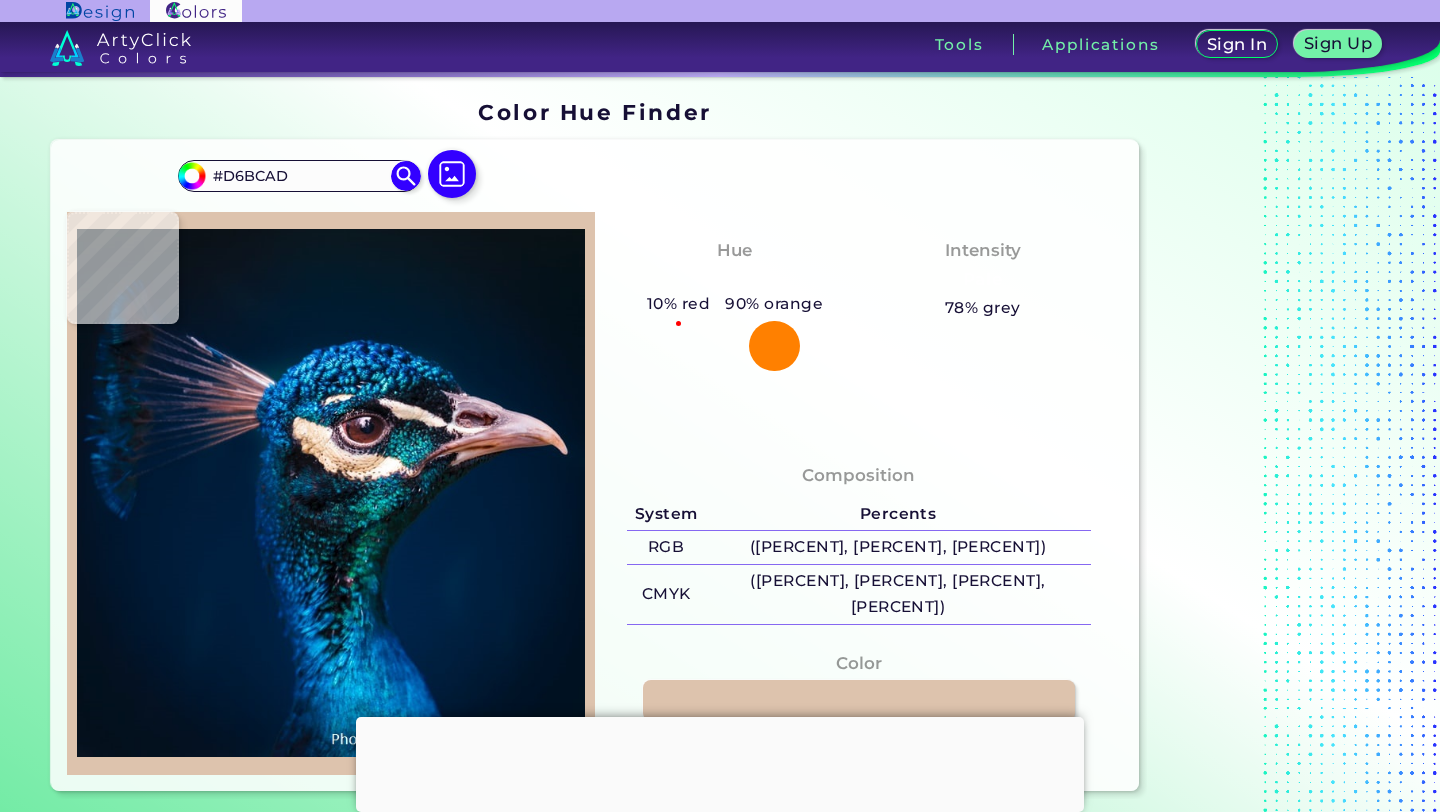 type on "#ddc4b6" 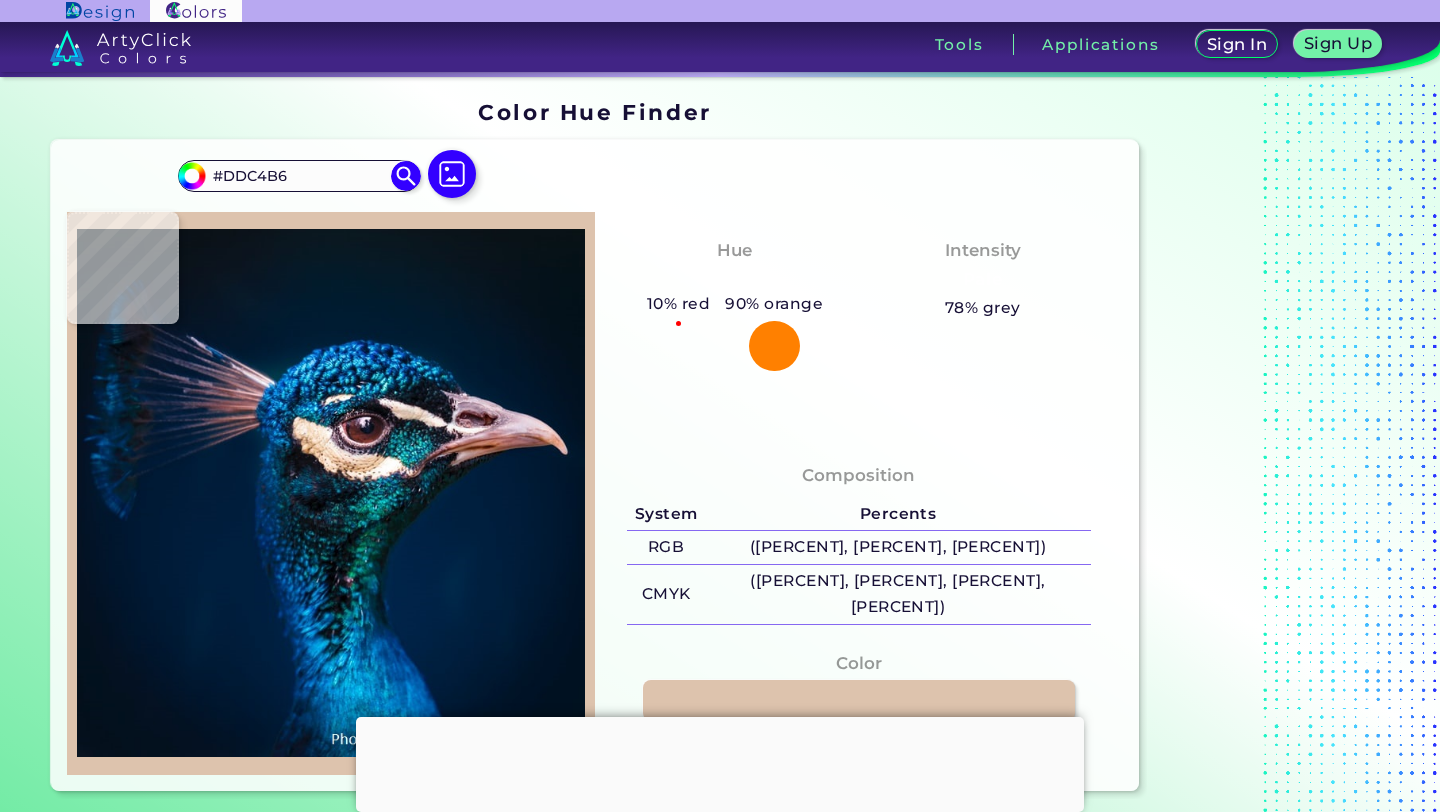 type on "#d5bdae" 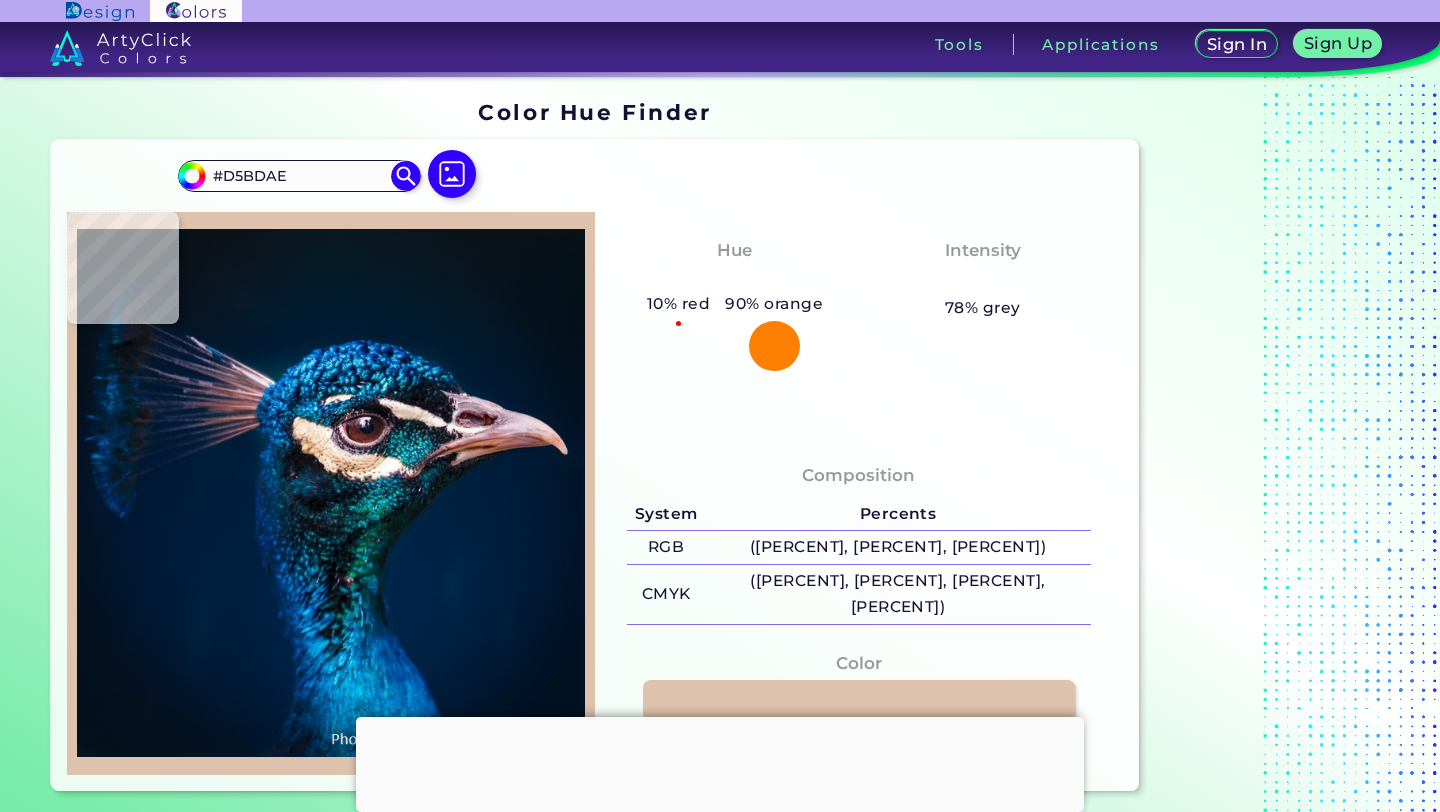 type on "#dcc9b9" 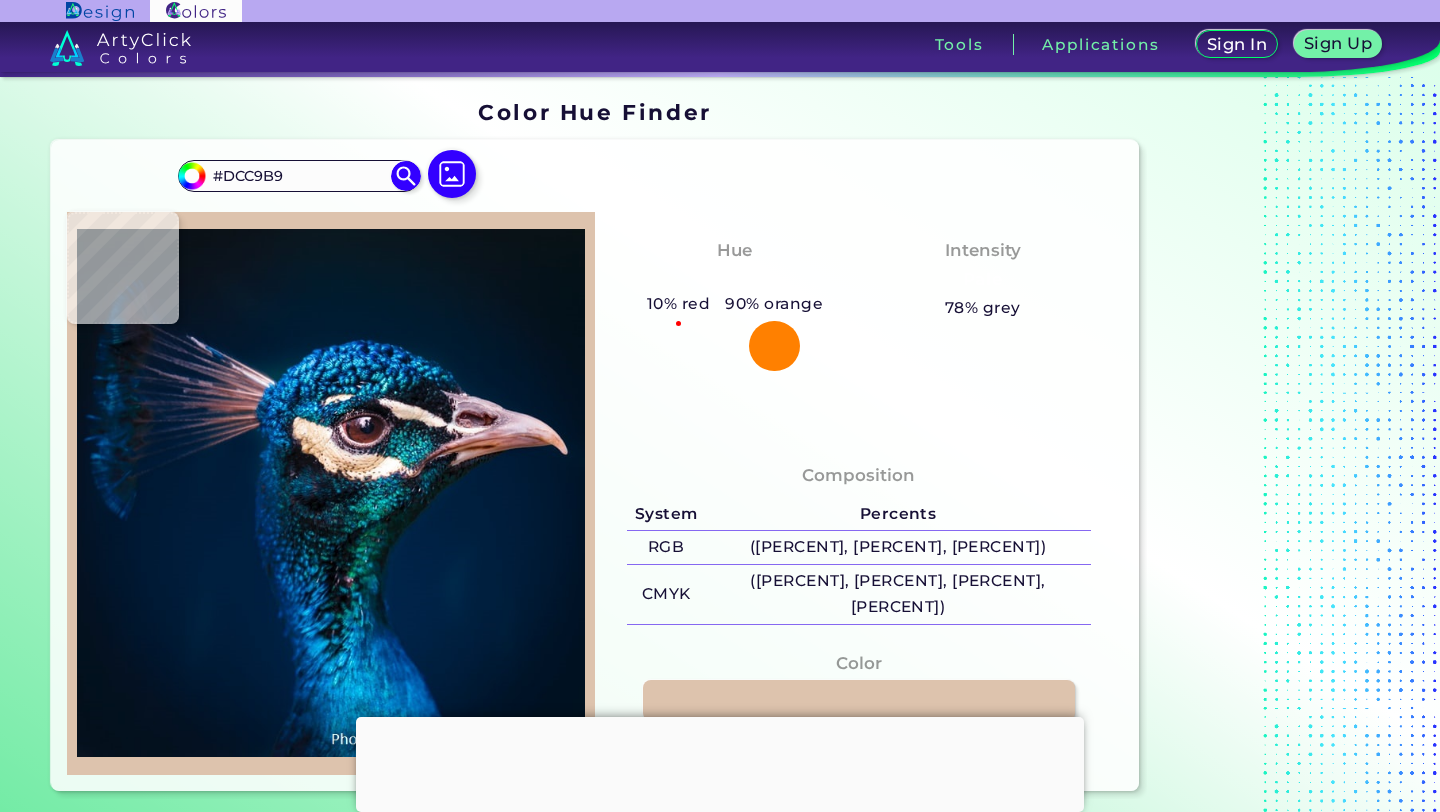 type on "#d3c0b1" 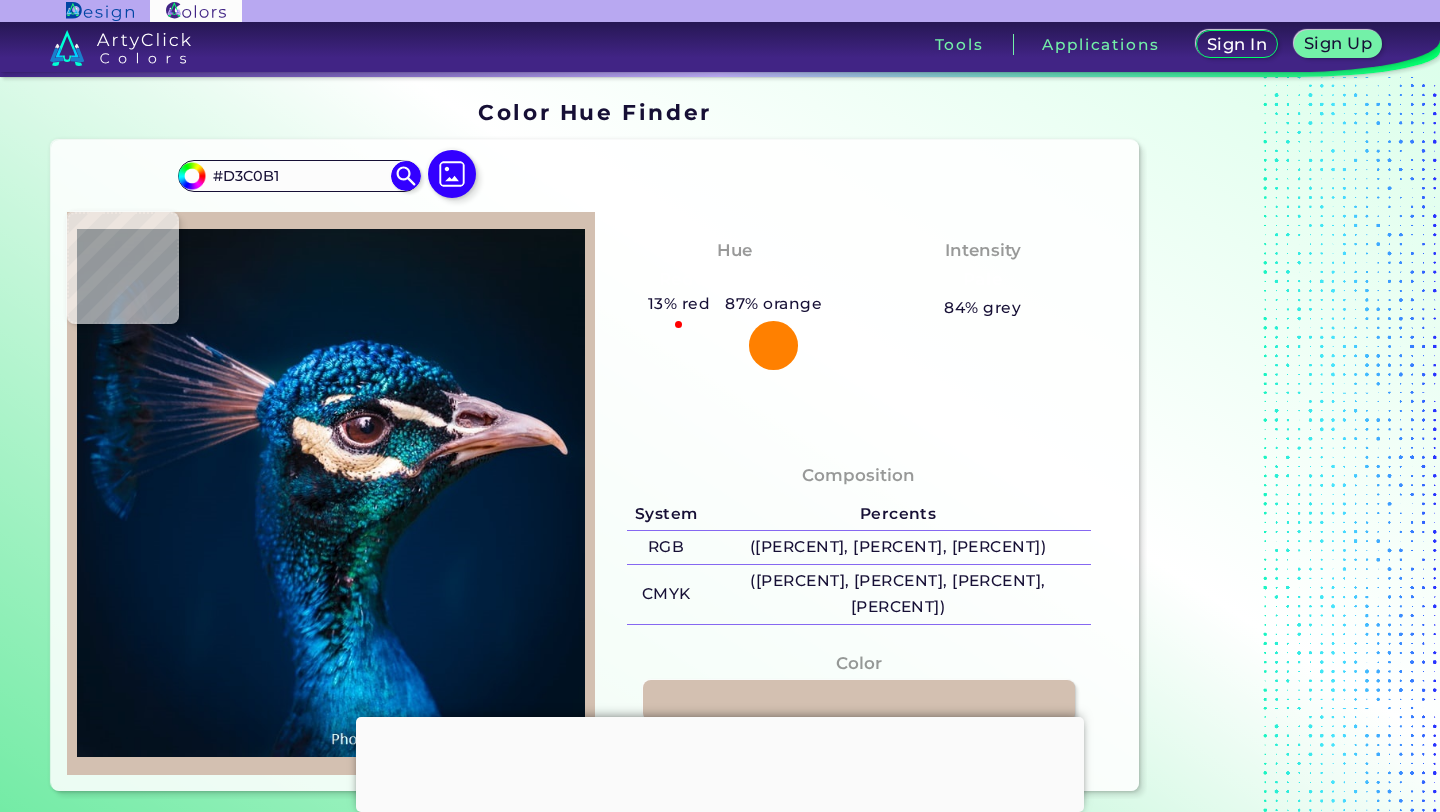 type on "#e7d6c8" 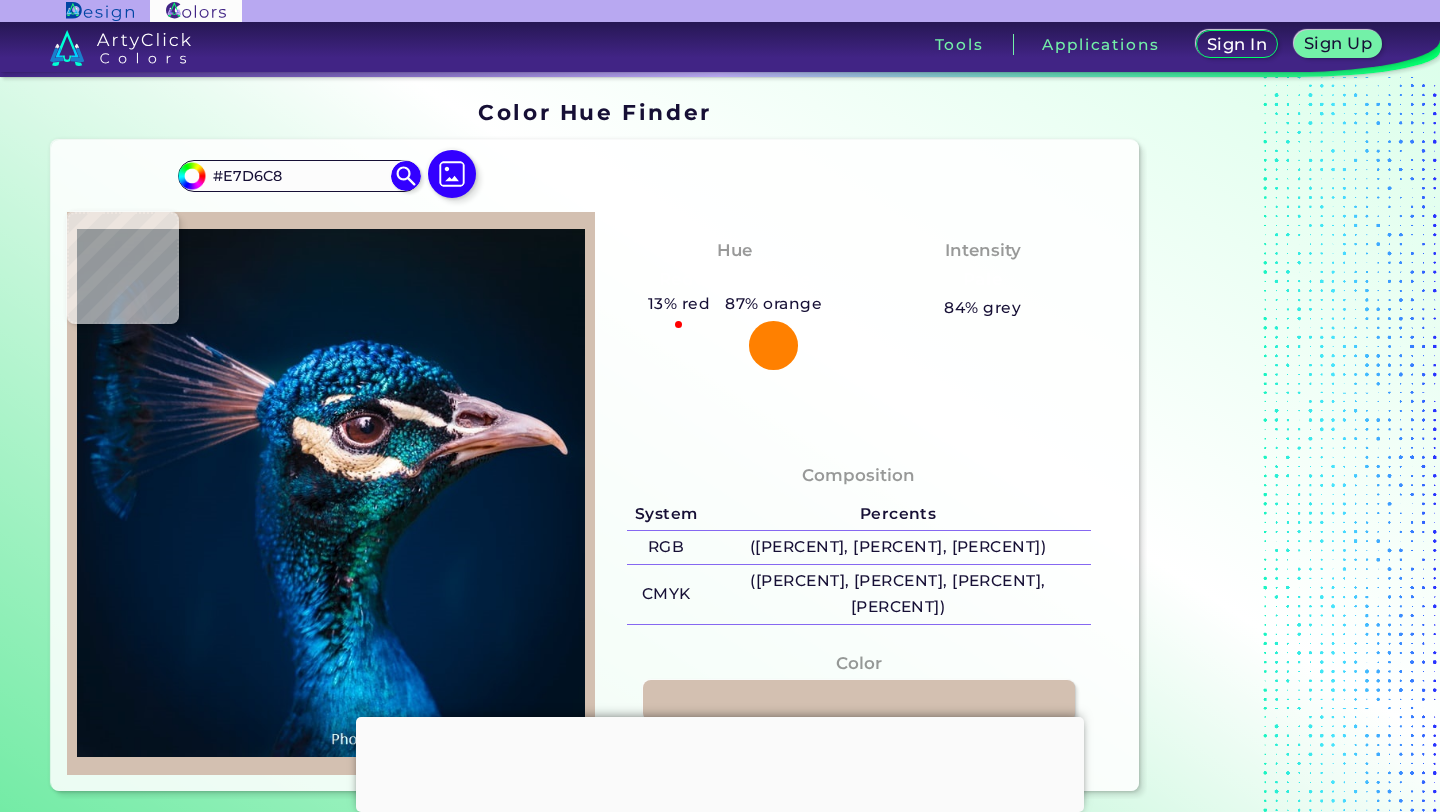 type on "#ecd9cb" 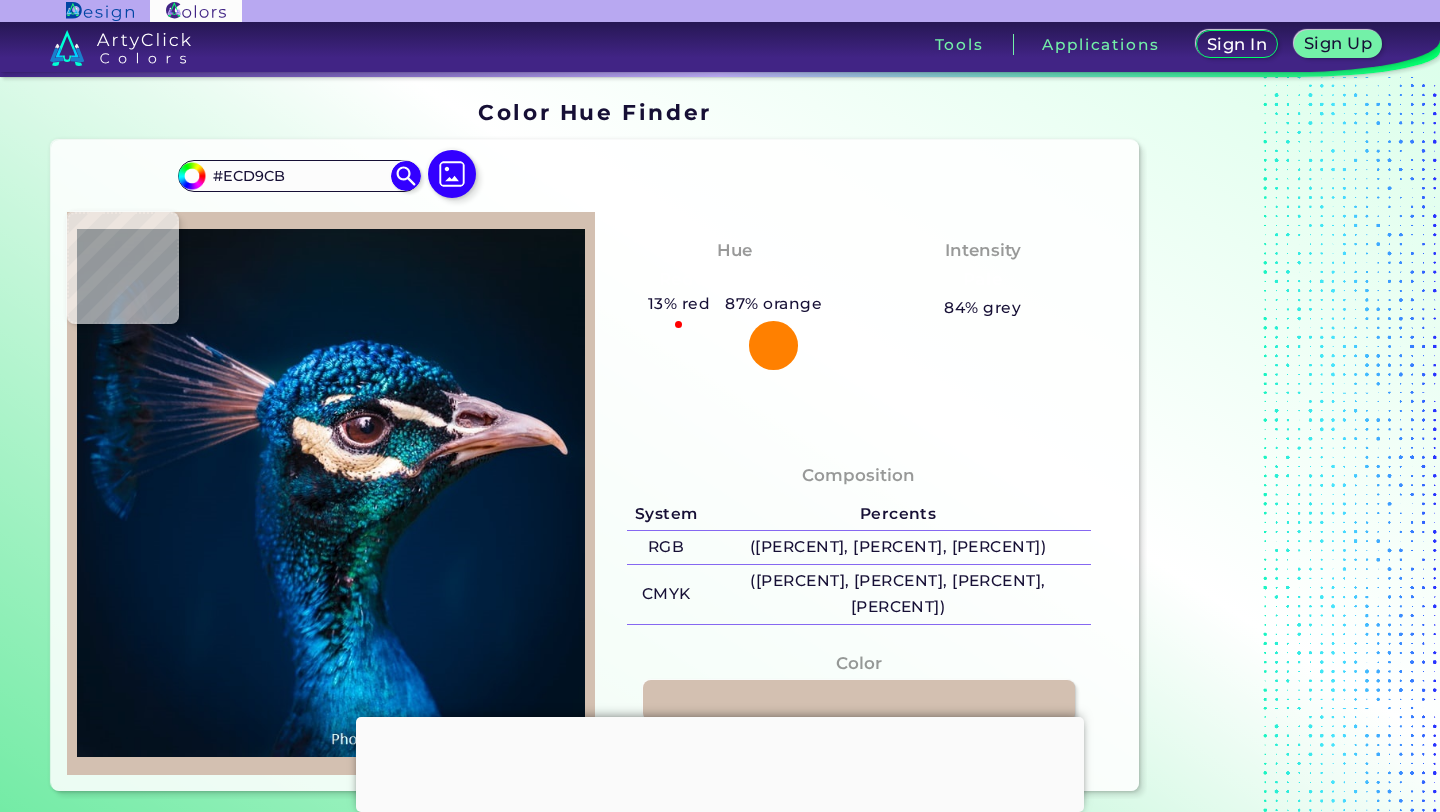 type on "#efddd5" 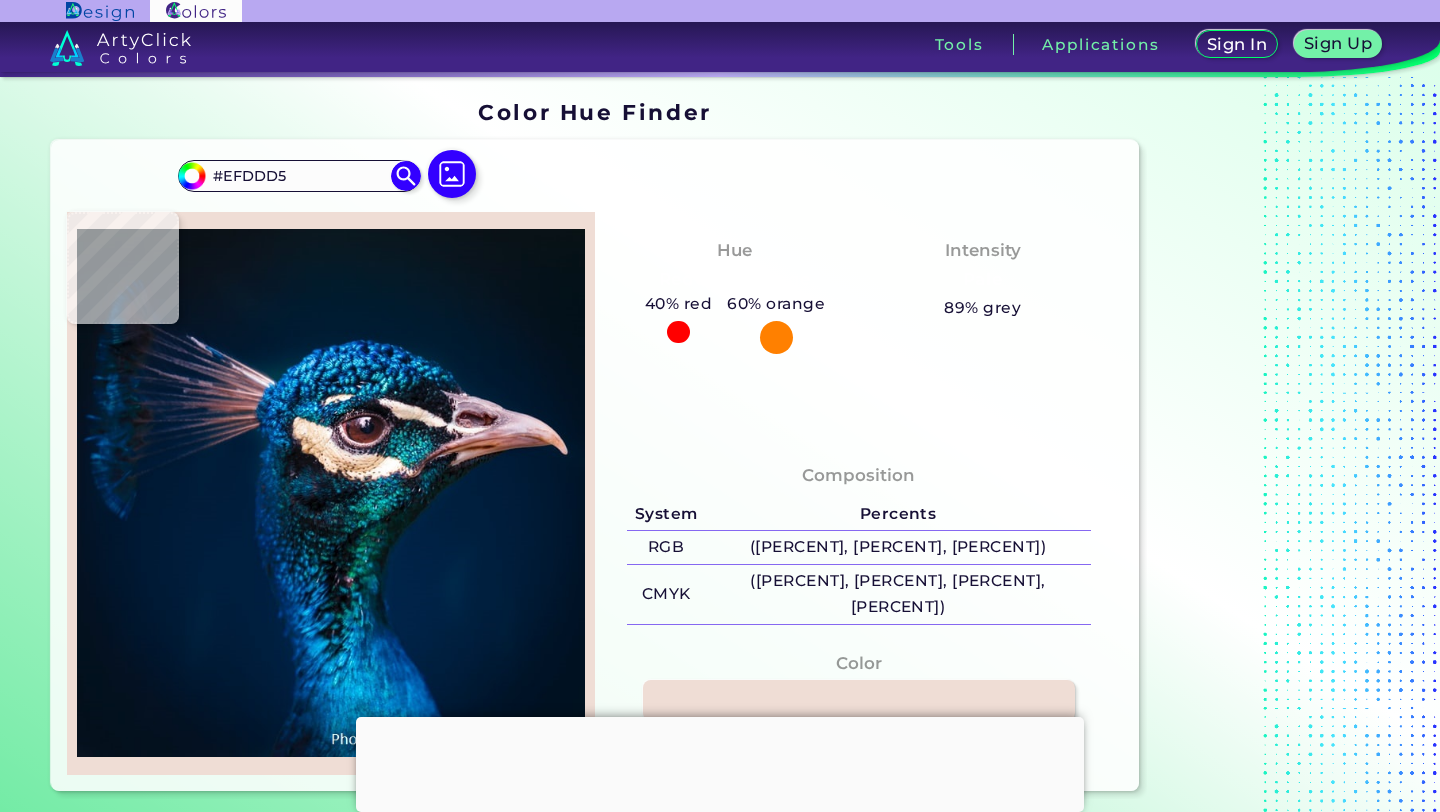 type on "#f3dcd3" 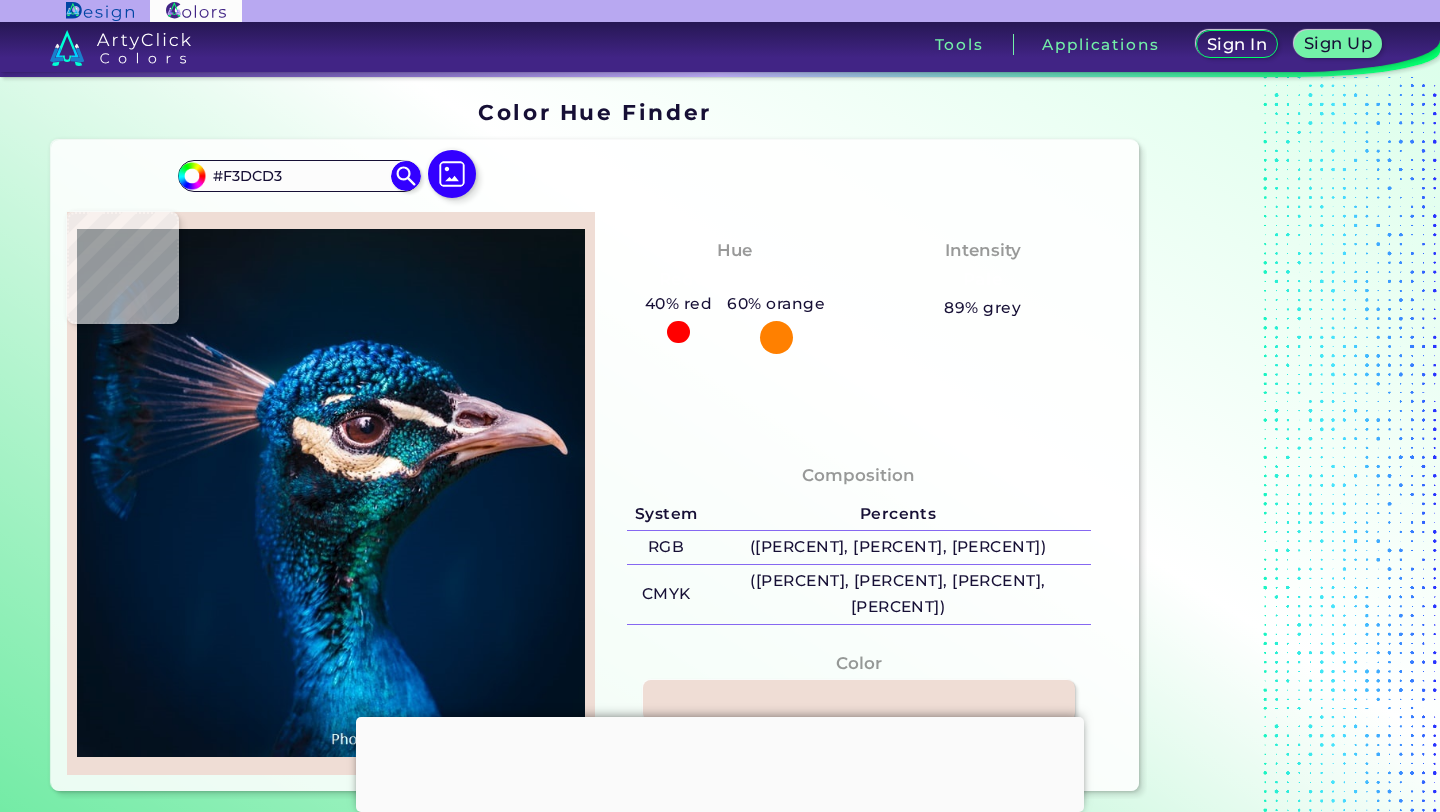 type on "#f6dbd1" 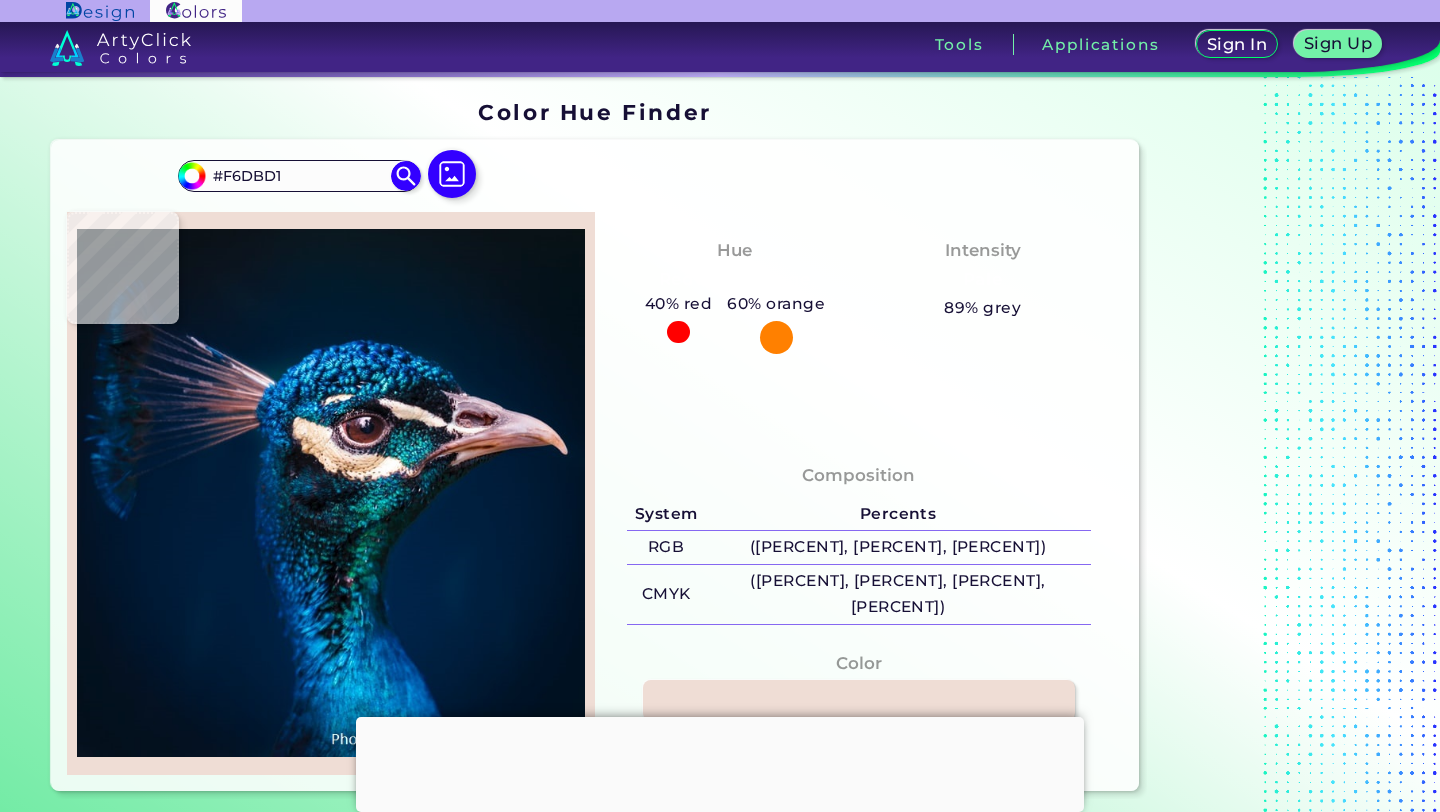 type on "#f1d3c5" 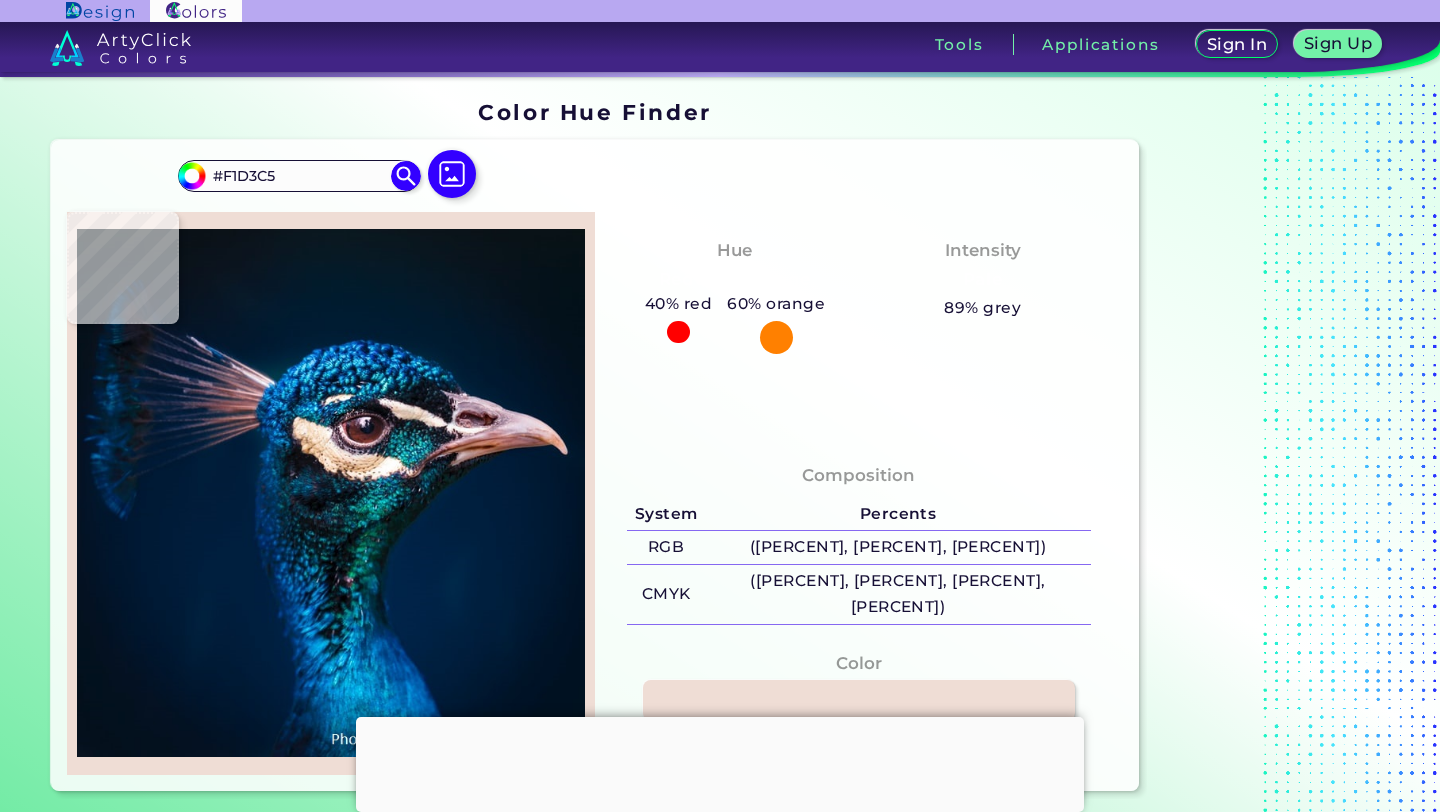type on "#d6b9ab" 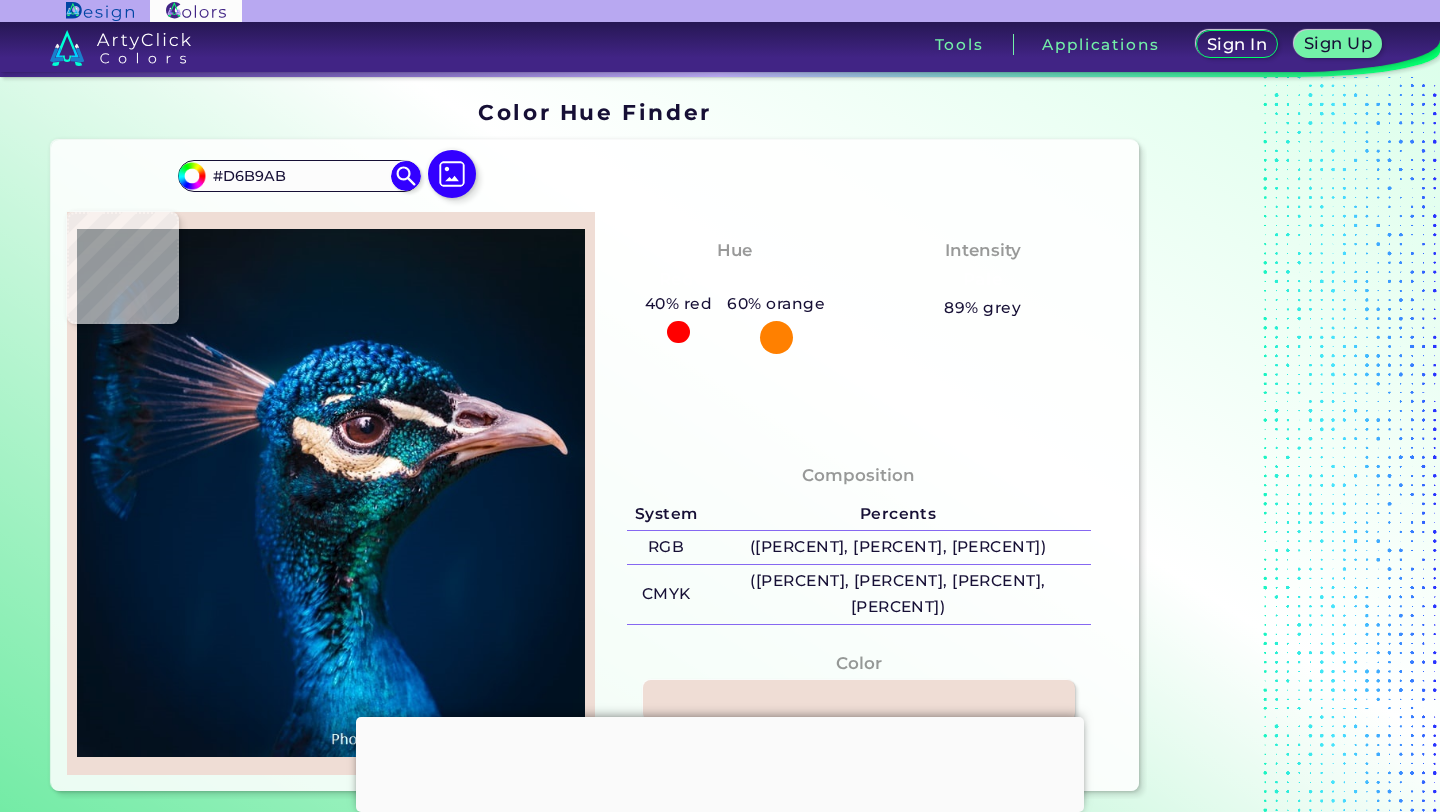 type on "#dcbead" 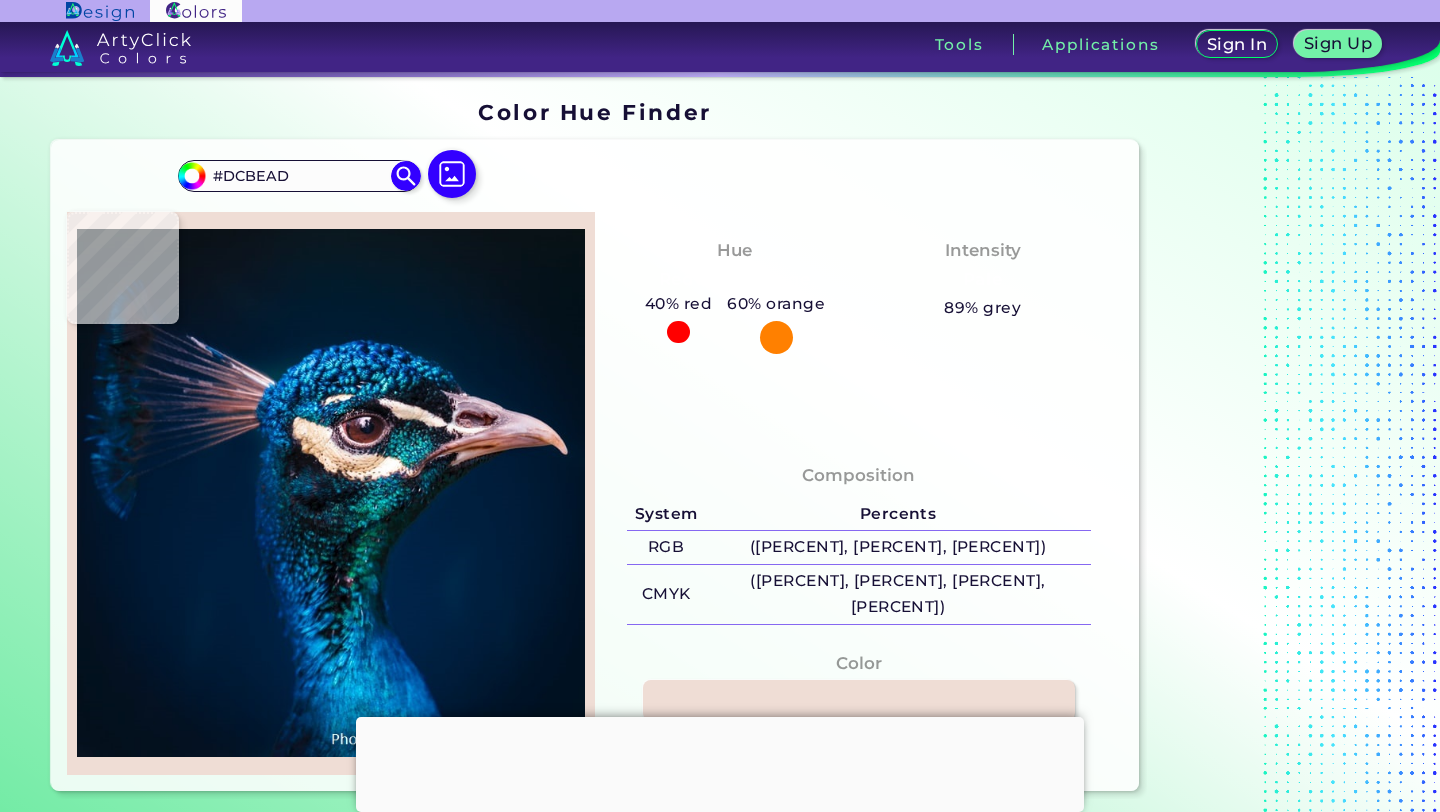 type on "#e9d2c5" 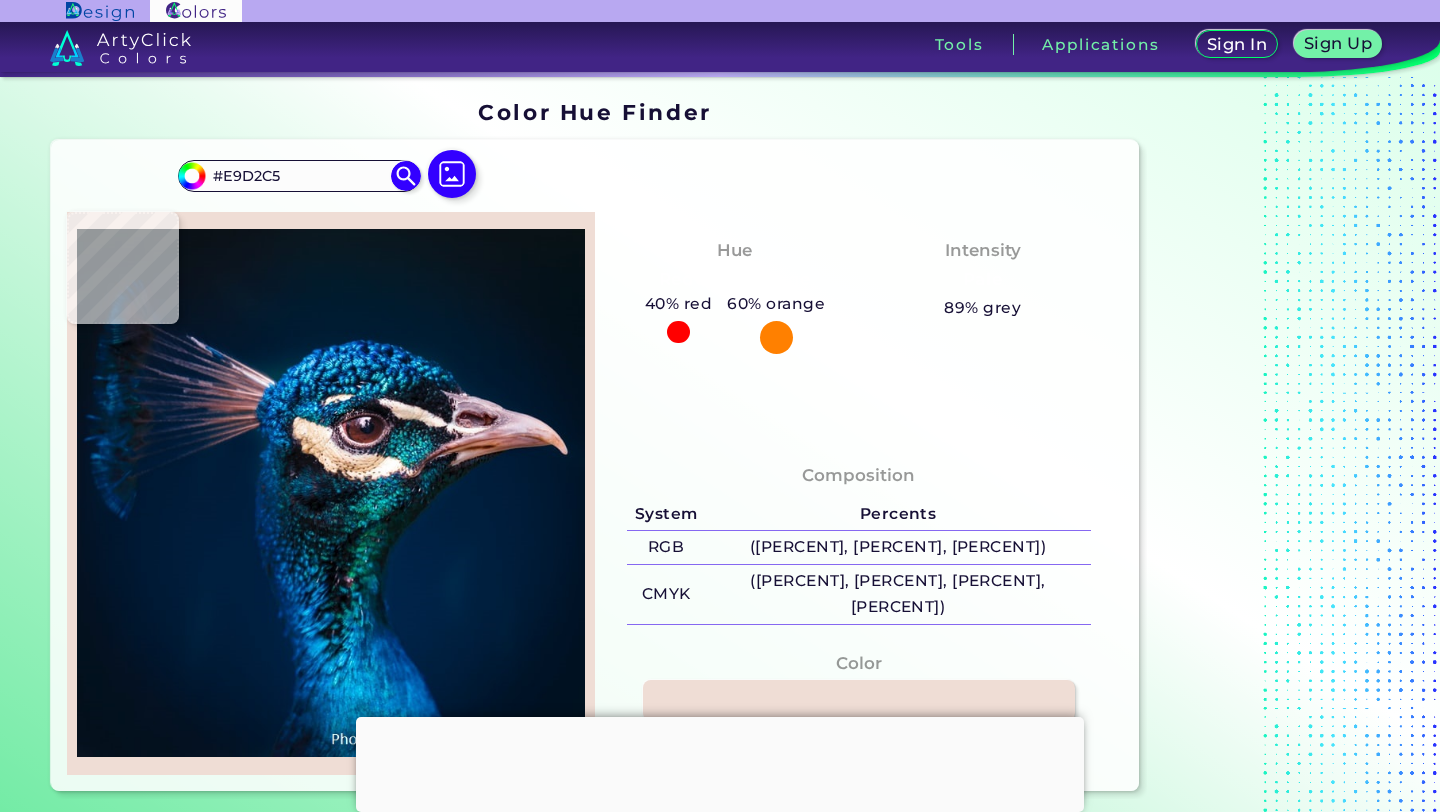 type on "#ecd5c7" 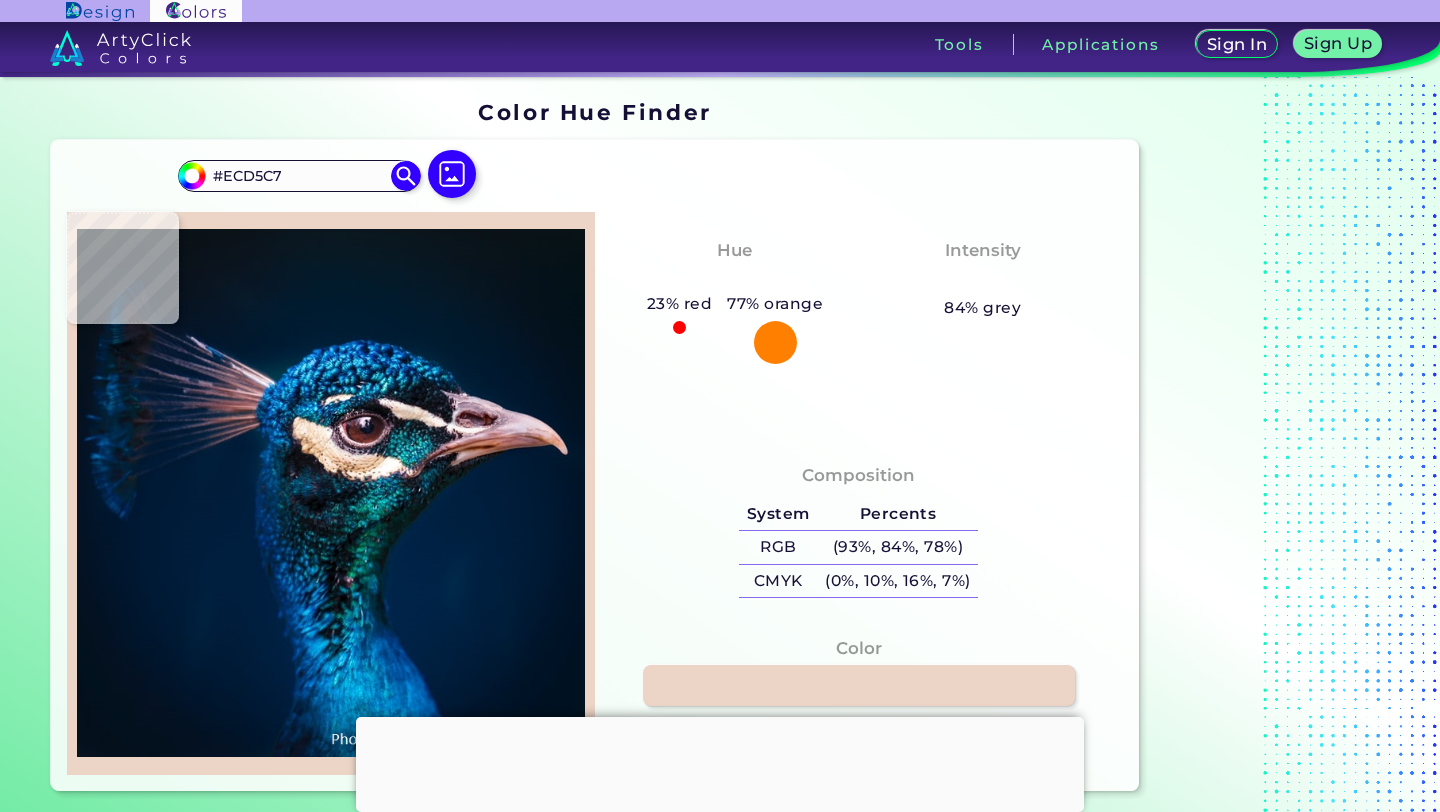 type on "#03576c" 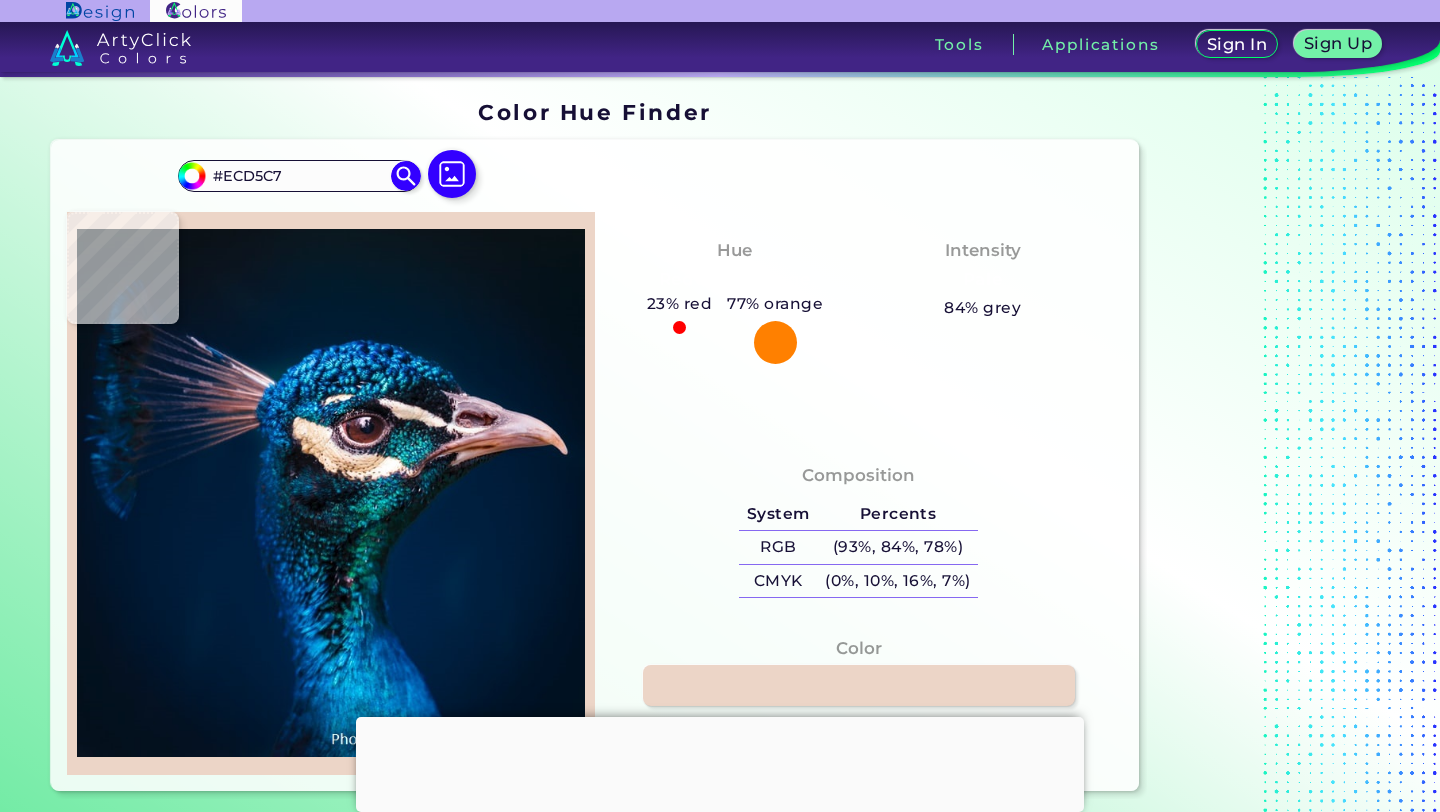 type on "#03576C" 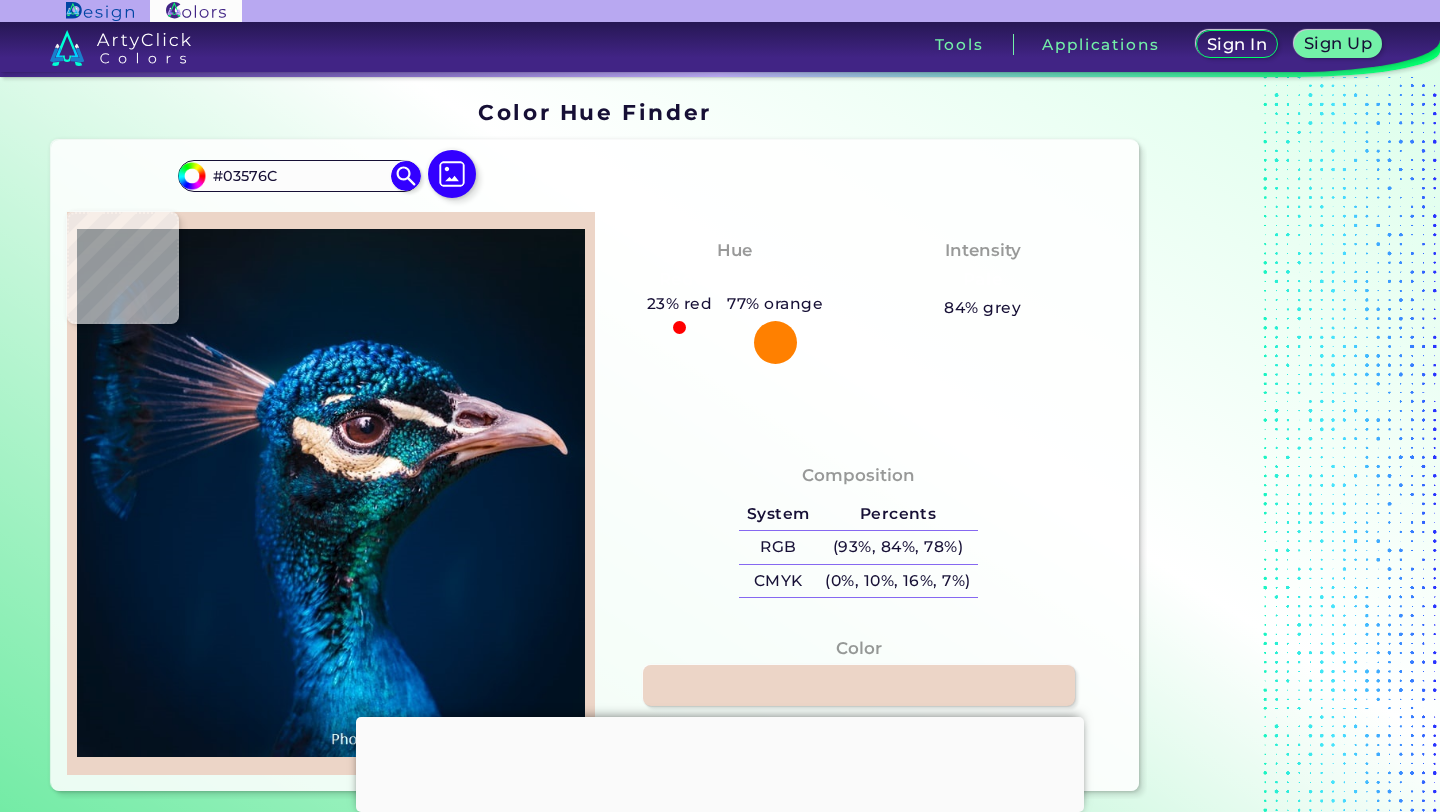 type on "#003b47" 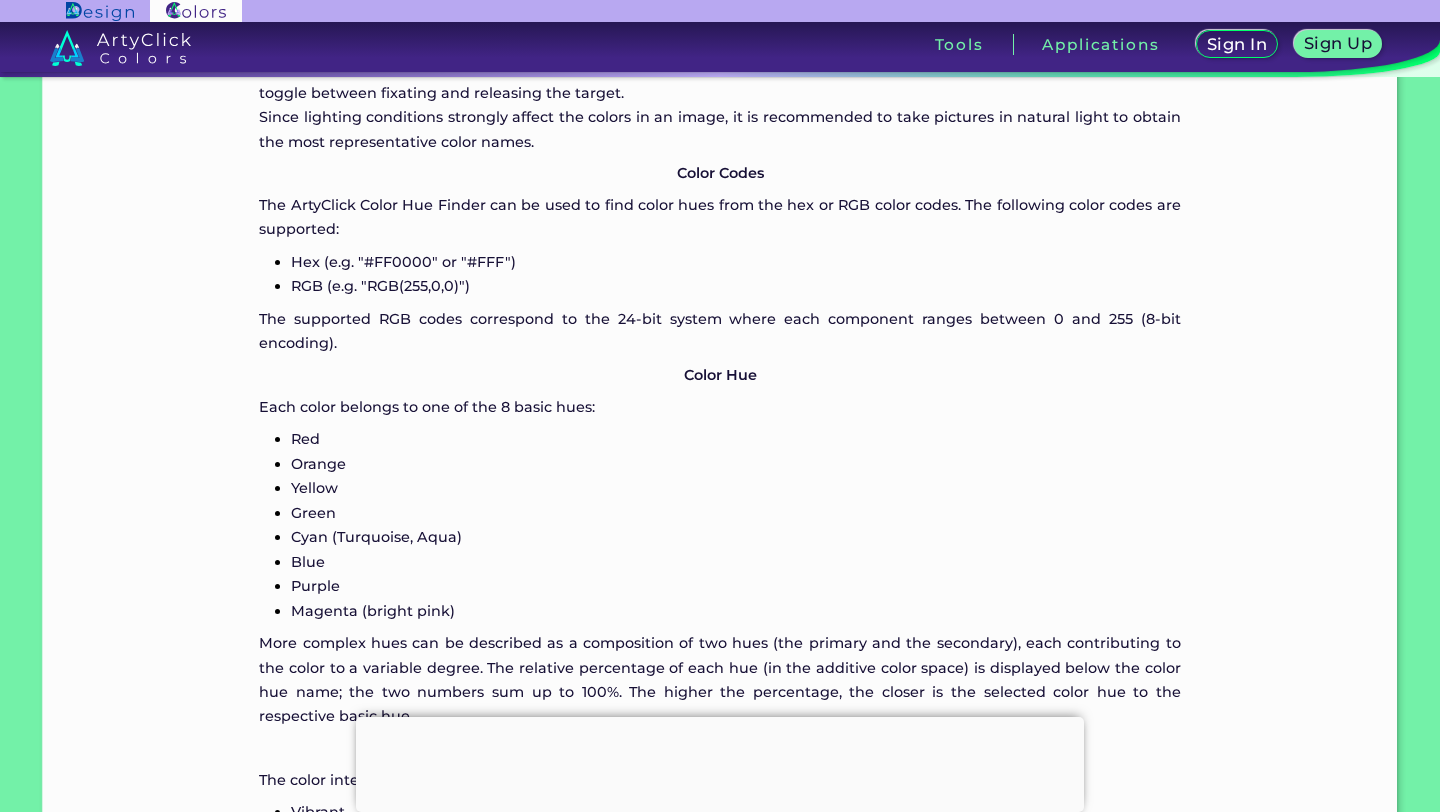 scroll, scrollTop: 1590, scrollLeft: 0, axis: vertical 